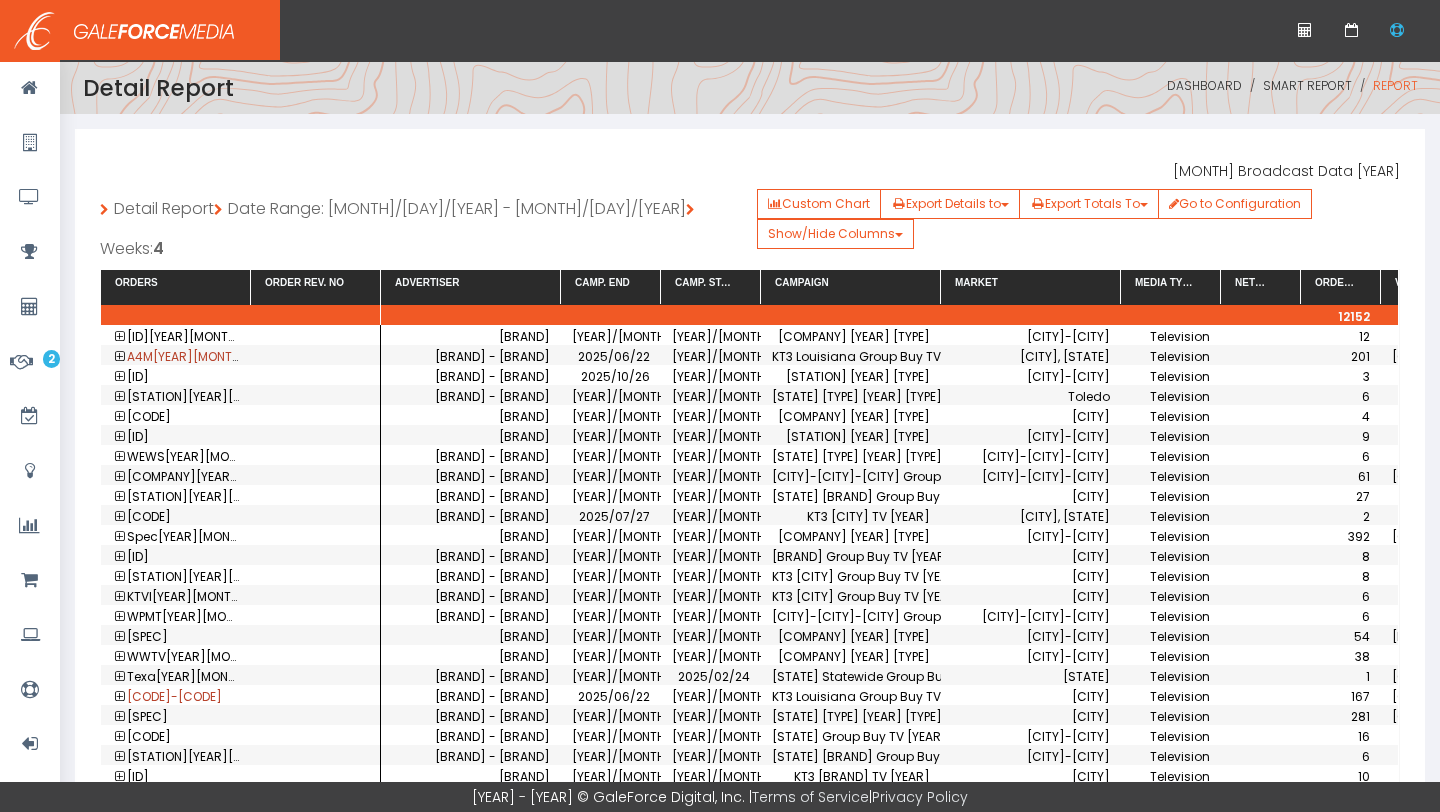scroll, scrollTop: 0, scrollLeft: 0, axis: both 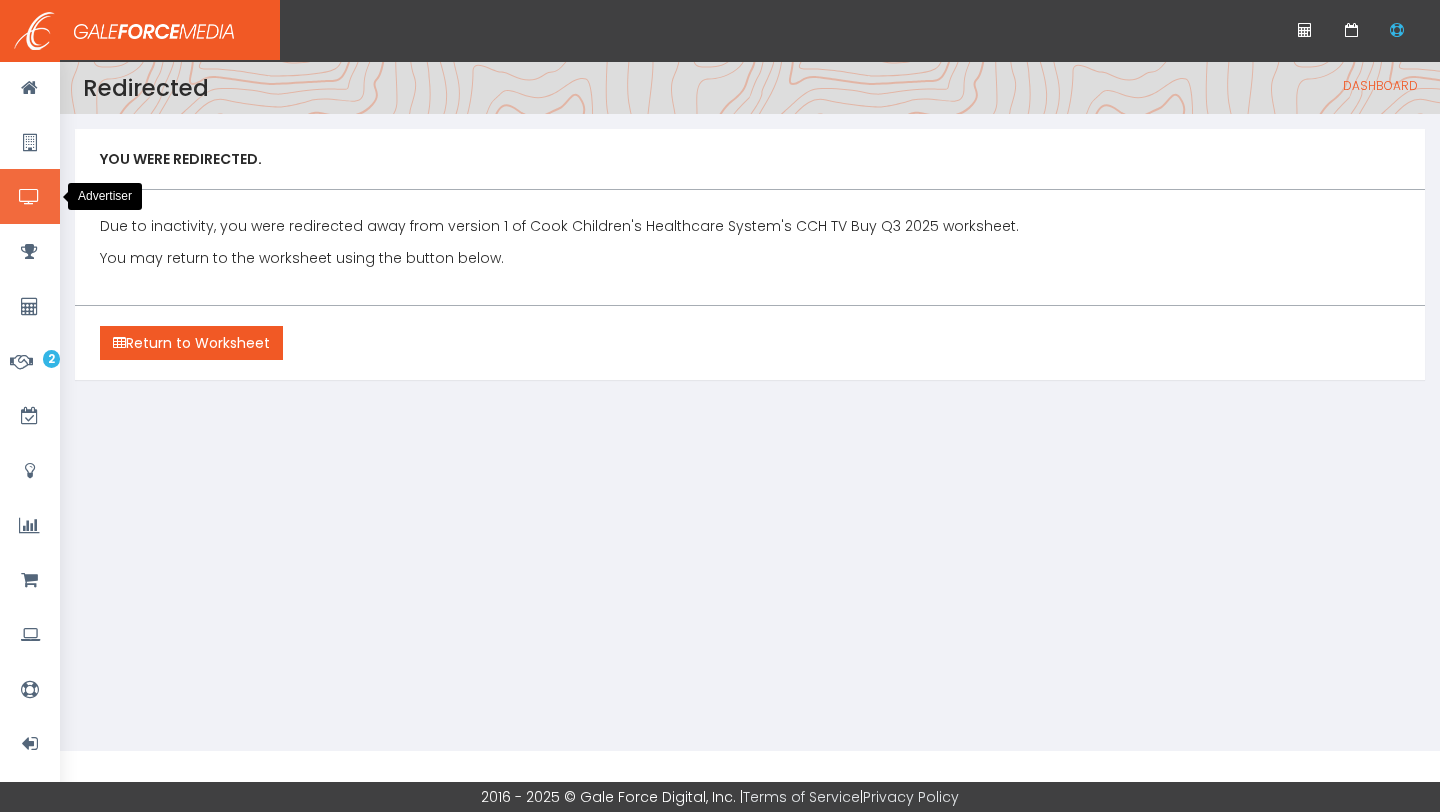 click at bounding box center [29, 197] 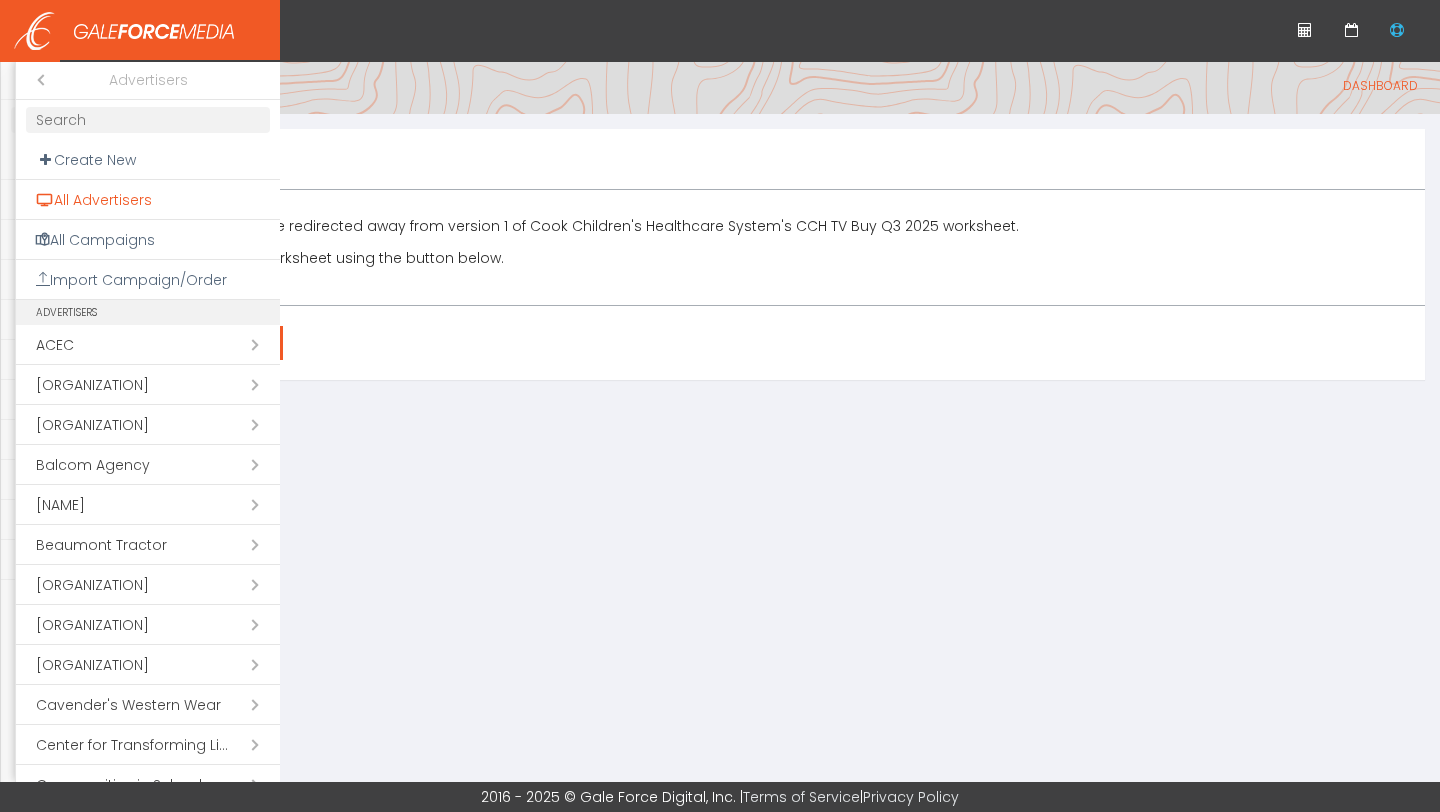 click on "All Advertisers" at bounding box center [148, 200] 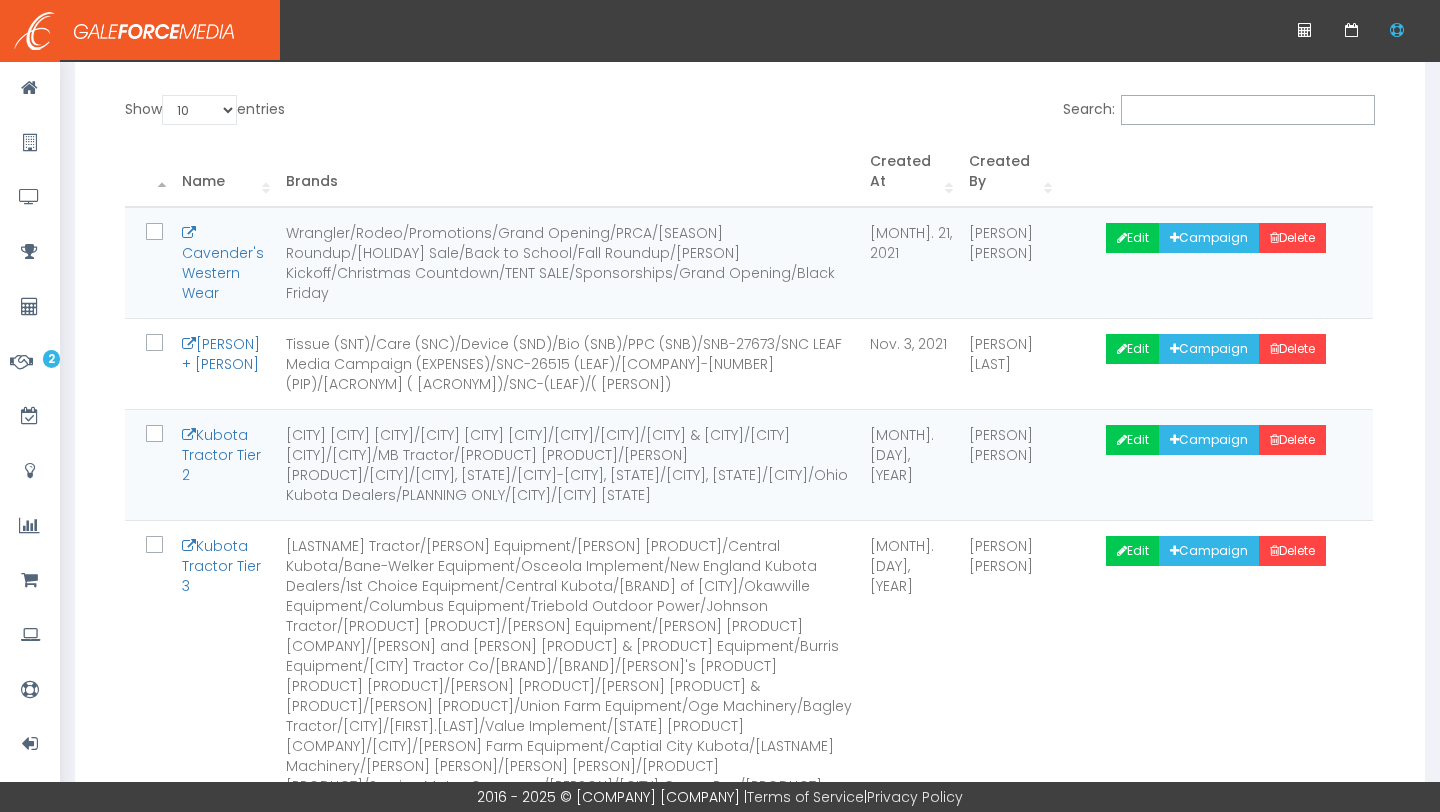 scroll, scrollTop: 299, scrollLeft: 0, axis: vertical 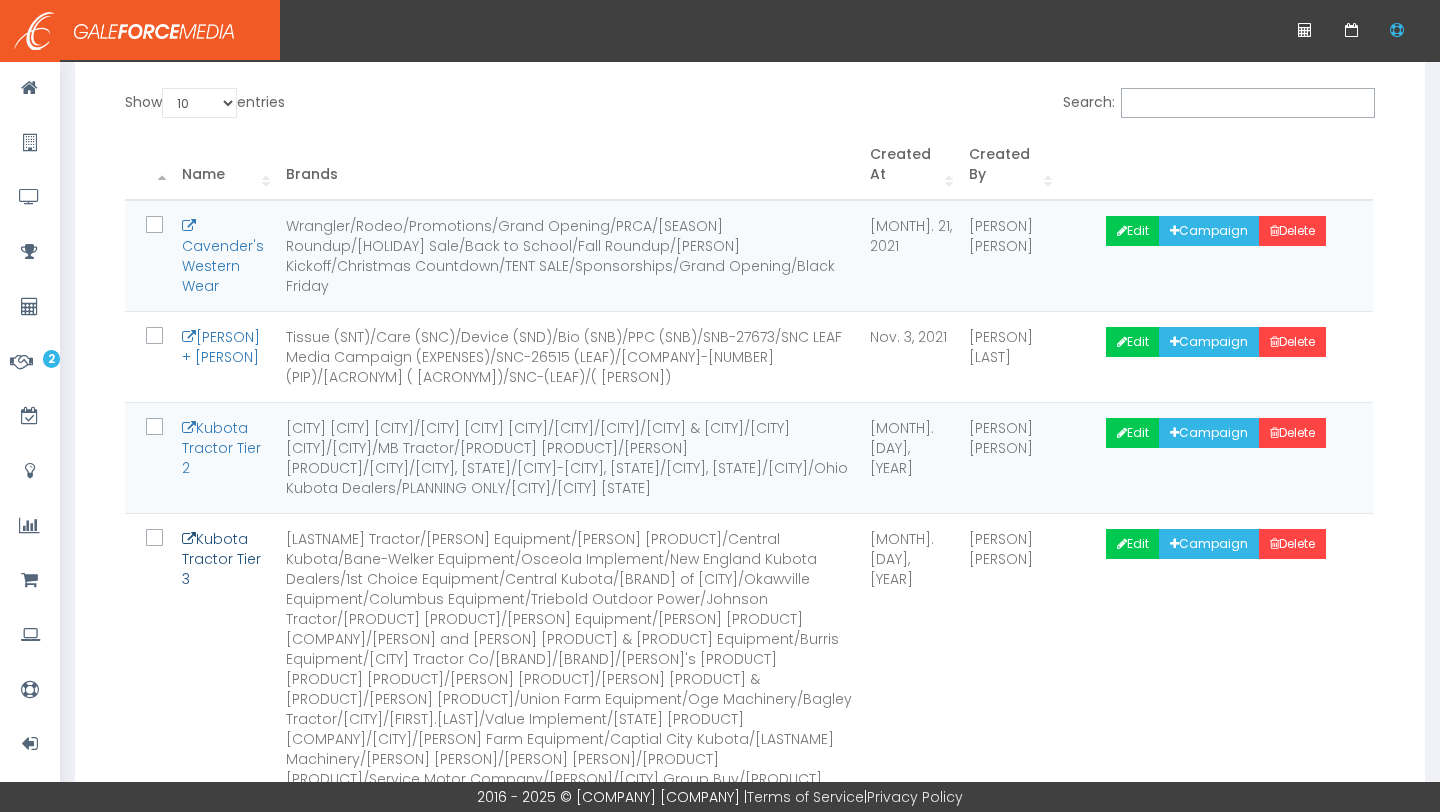 click on "Kubota Tractor Tier 3" at bounding box center [221, 559] 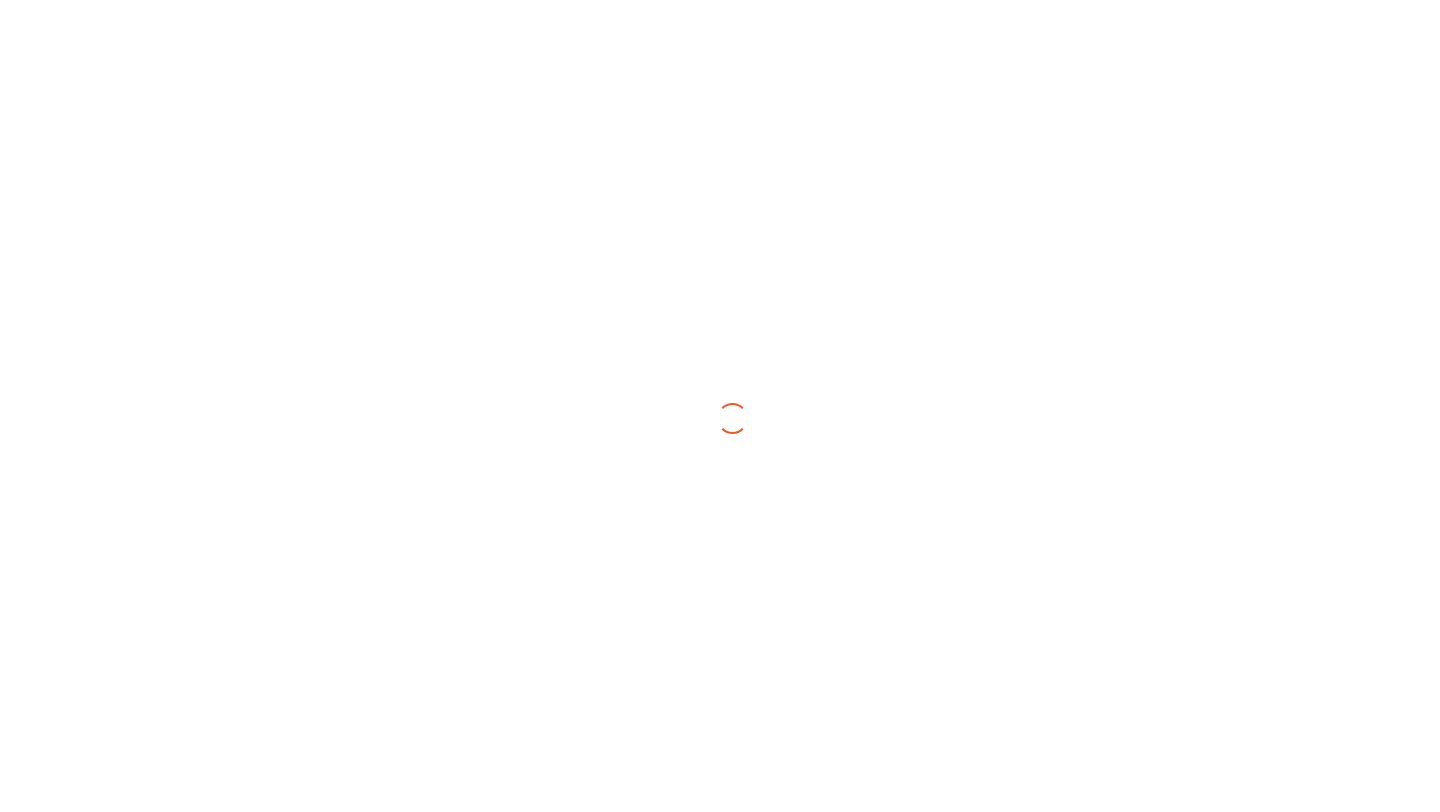scroll, scrollTop: 0, scrollLeft: 0, axis: both 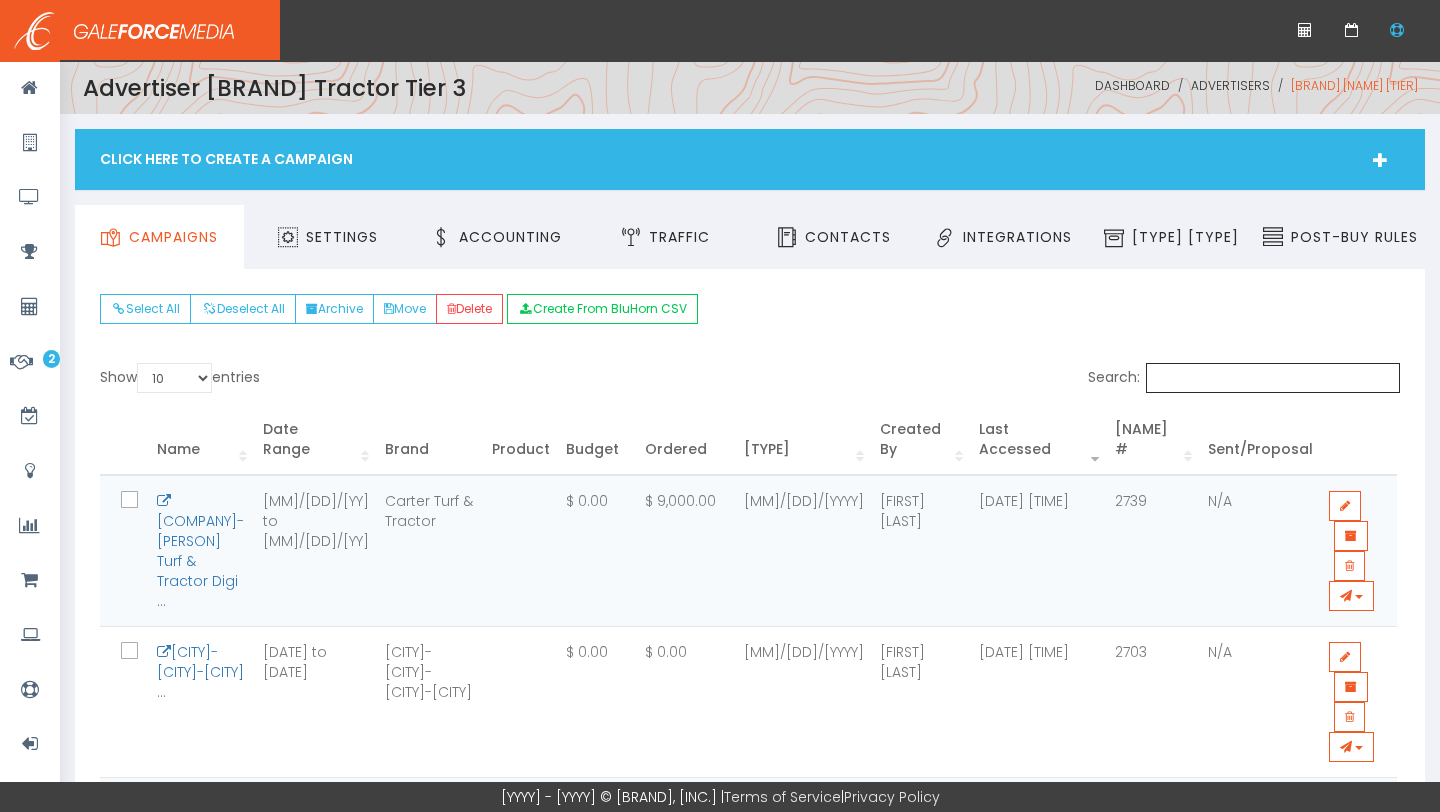 click on "Search:" at bounding box center [1273, 378] 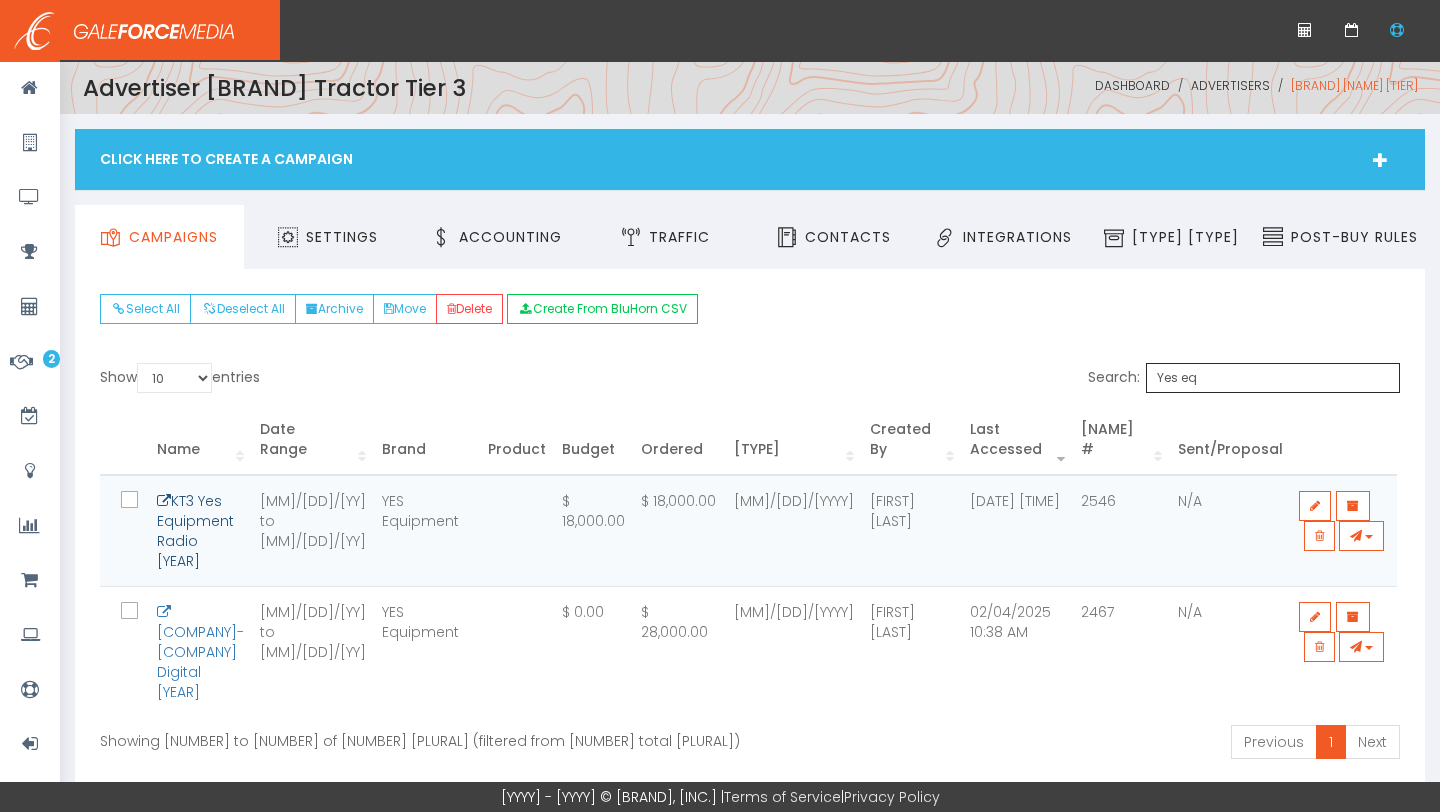 type on "Yes eq" 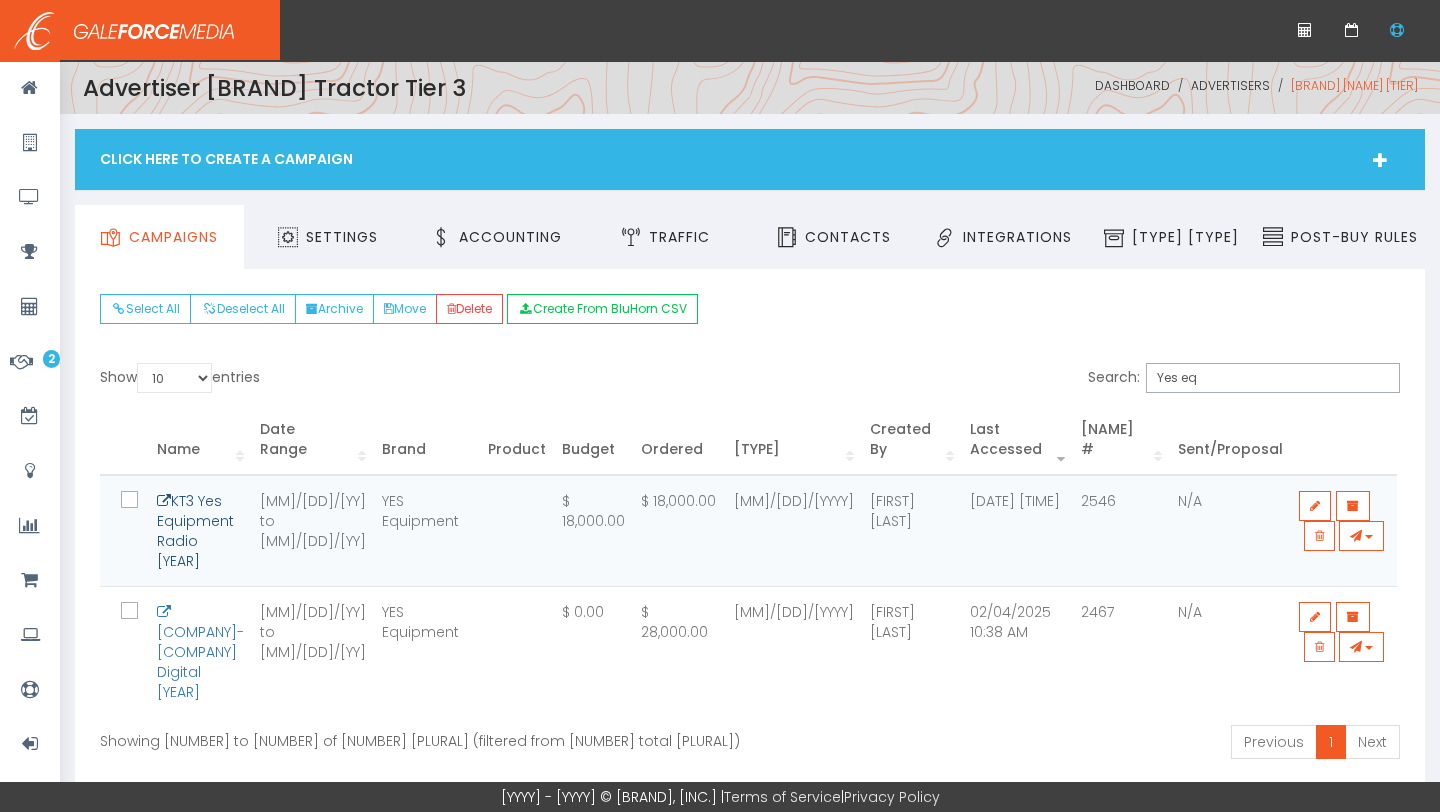 click on "[PERSON] [PERSON] [PERSON] [YEAR]" at bounding box center (195, 531) 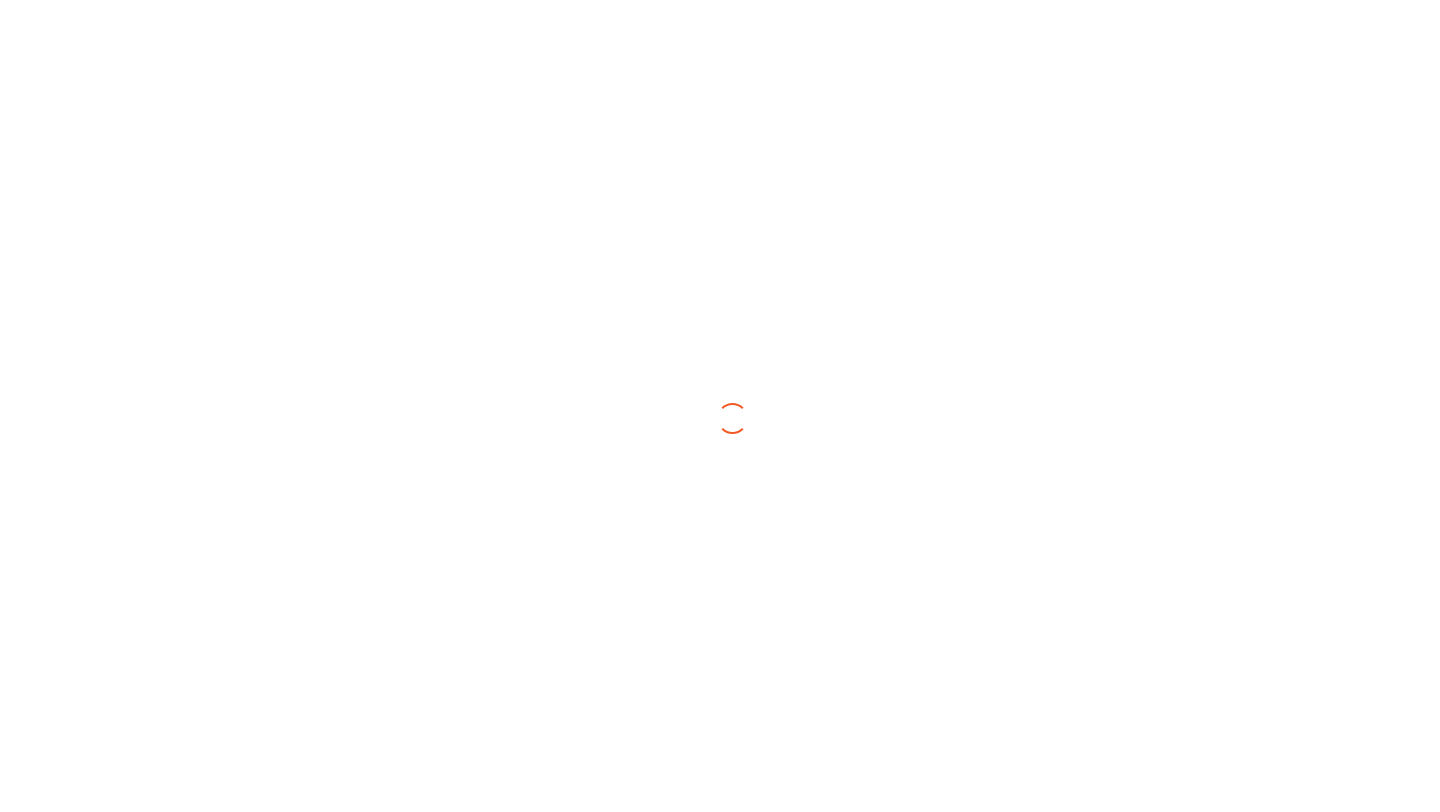 scroll, scrollTop: 0, scrollLeft: 0, axis: both 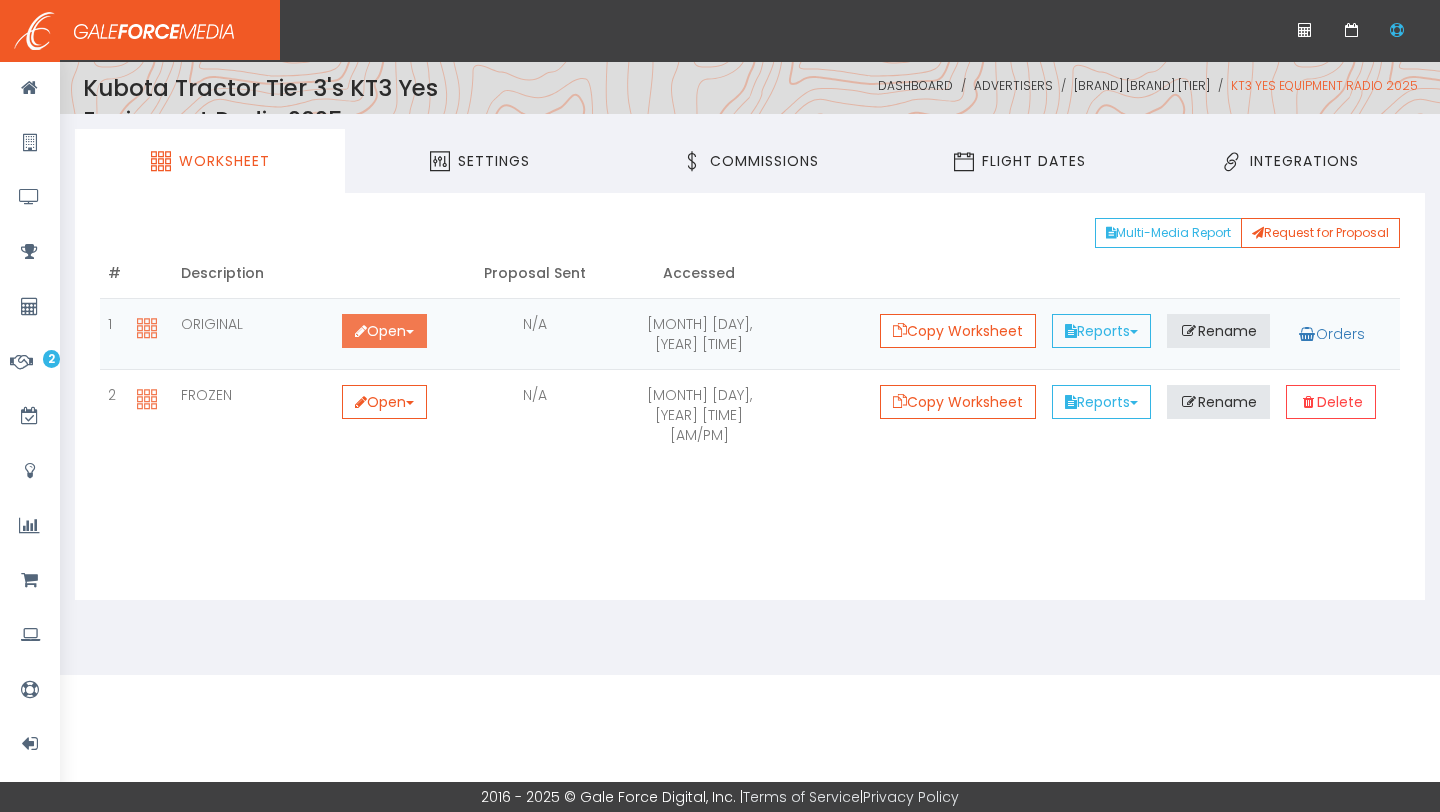 click on "Open
Toggle Dropdown" at bounding box center [384, 331] 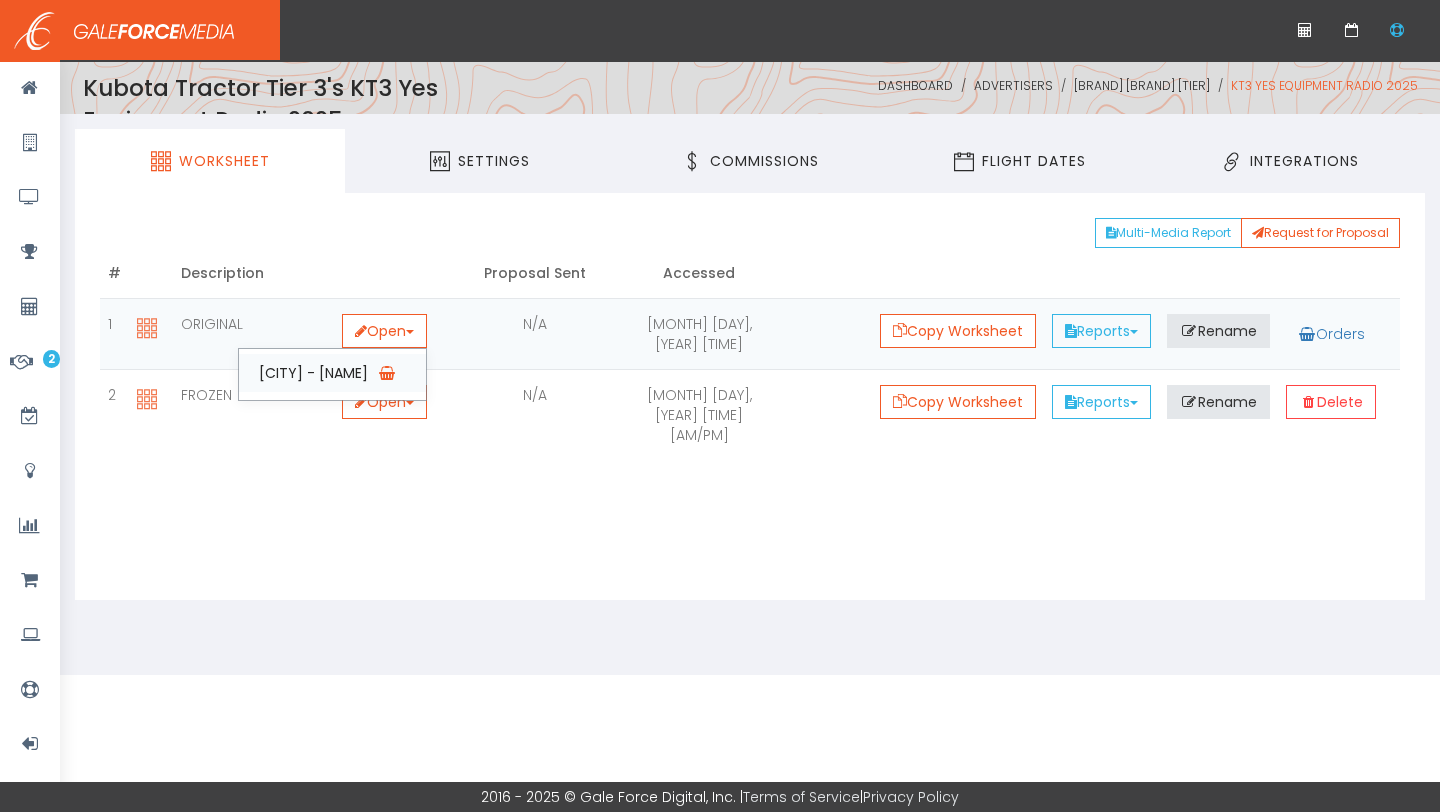 click on "MSA - Madison" at bounding box center [332, 373] 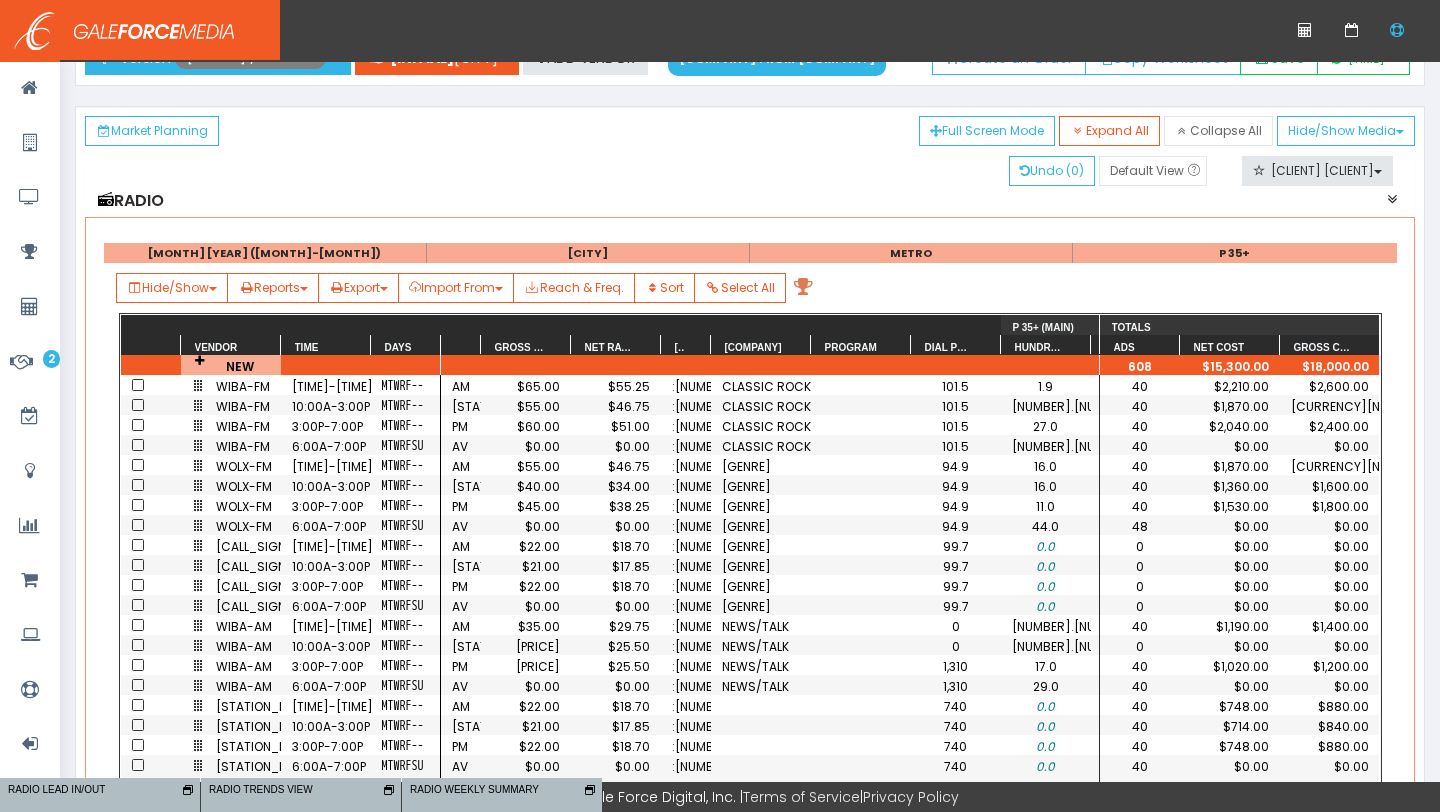 scroll, scrollTop: 0, scrollLeft: 0, axis: both 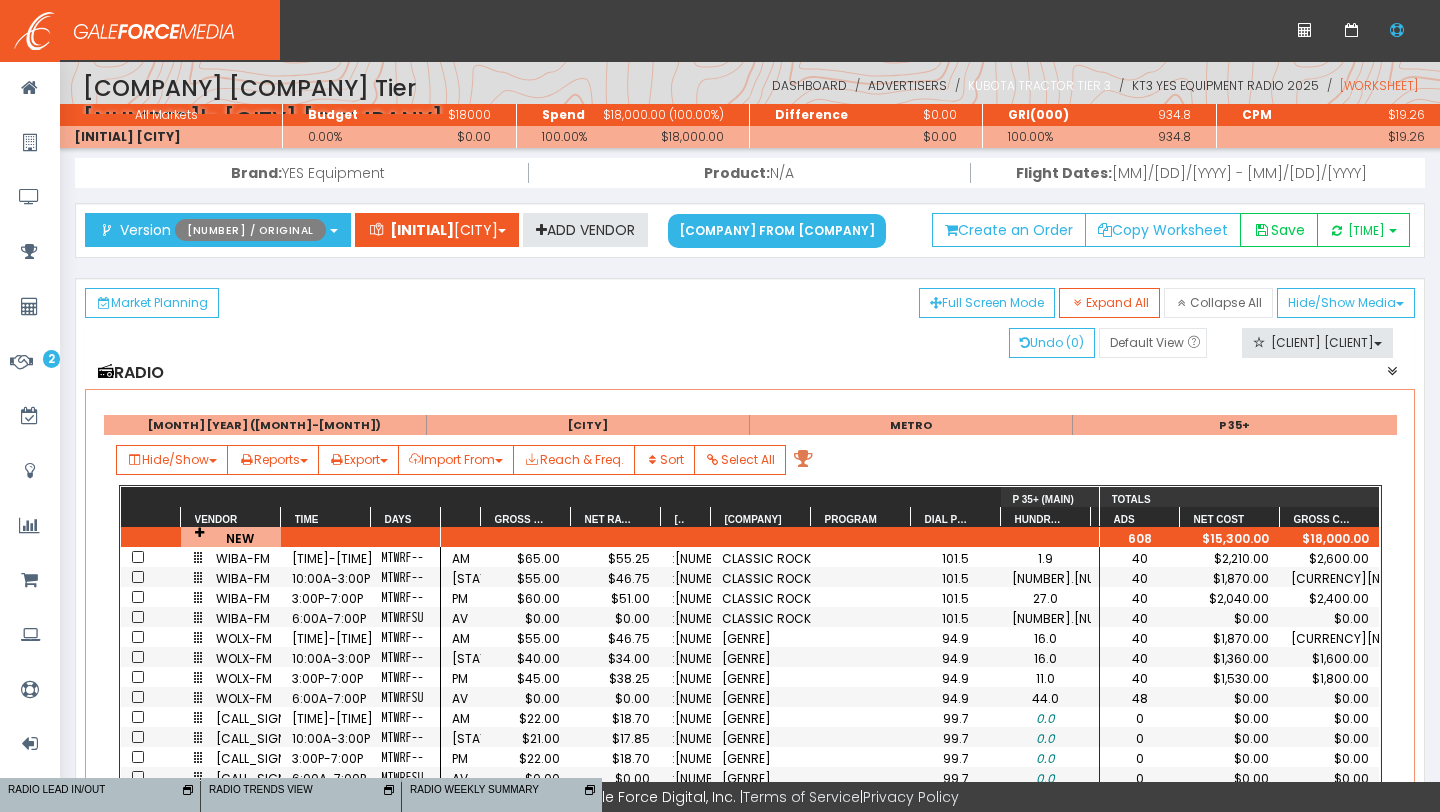 click on "Kubota Tractor Tier 3" at bounding box center [1039, 85] 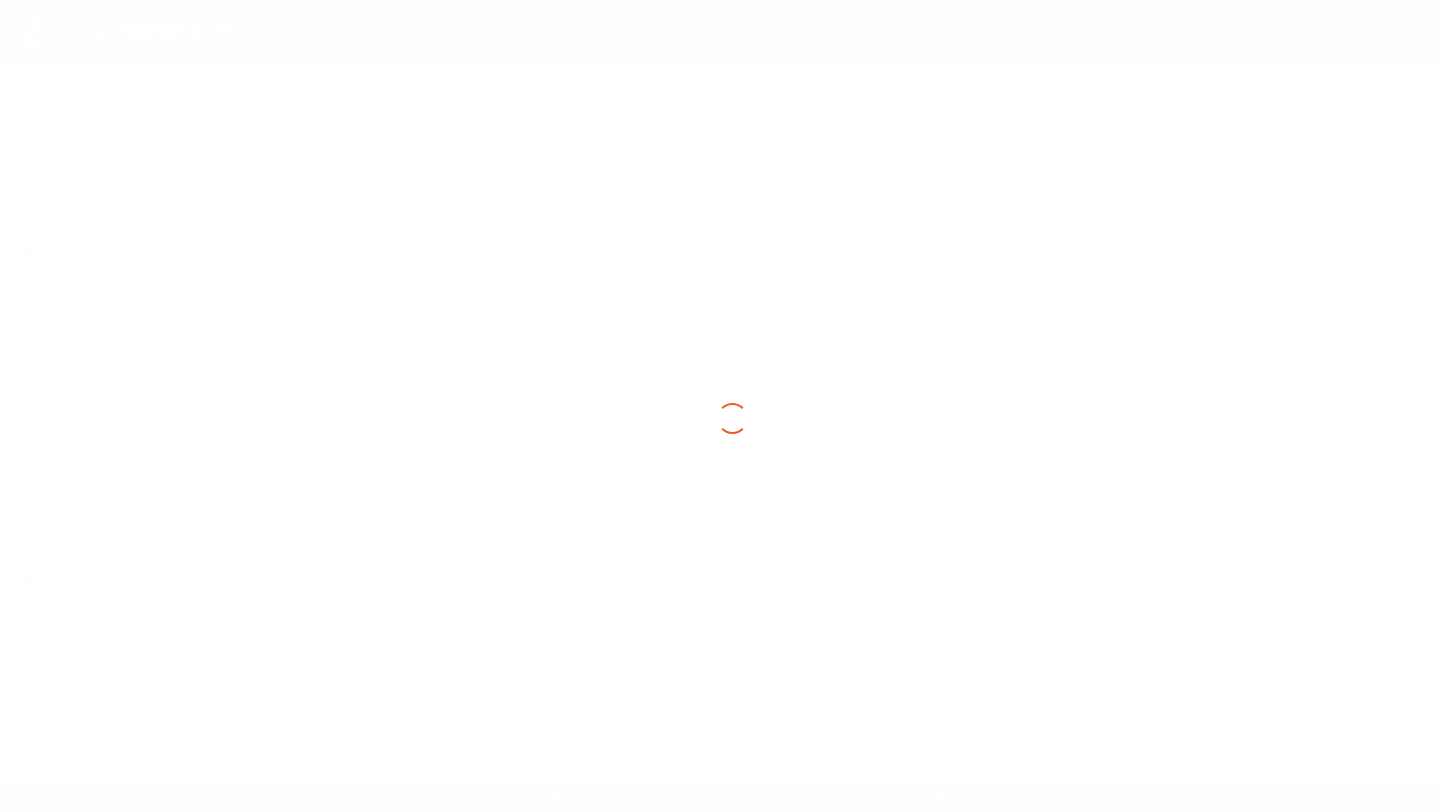 scroll, scrollTop: 0, scrollLeft: 0, axis: both 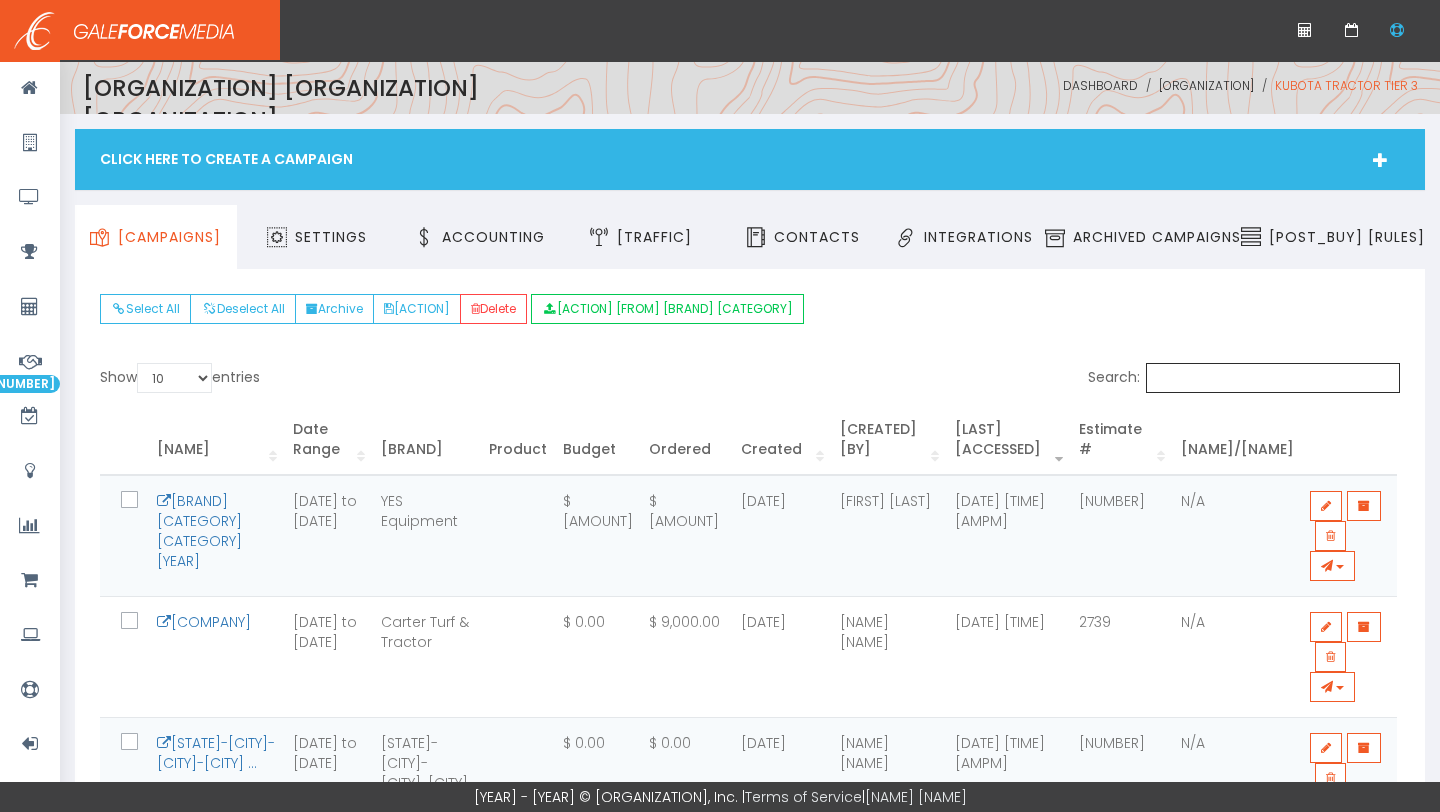 click on "Search:" at bounding box center [1273, 378] 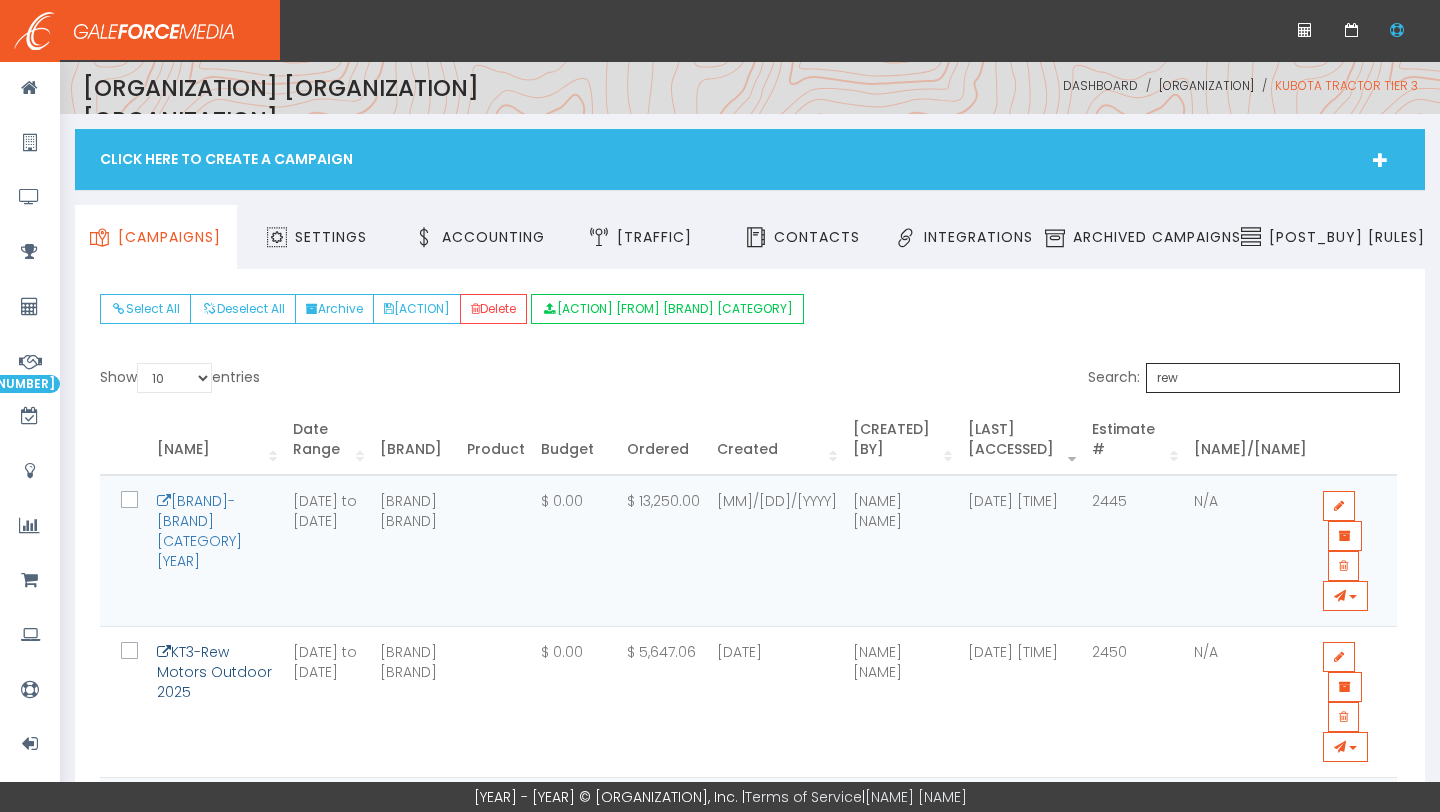 type on "rew" 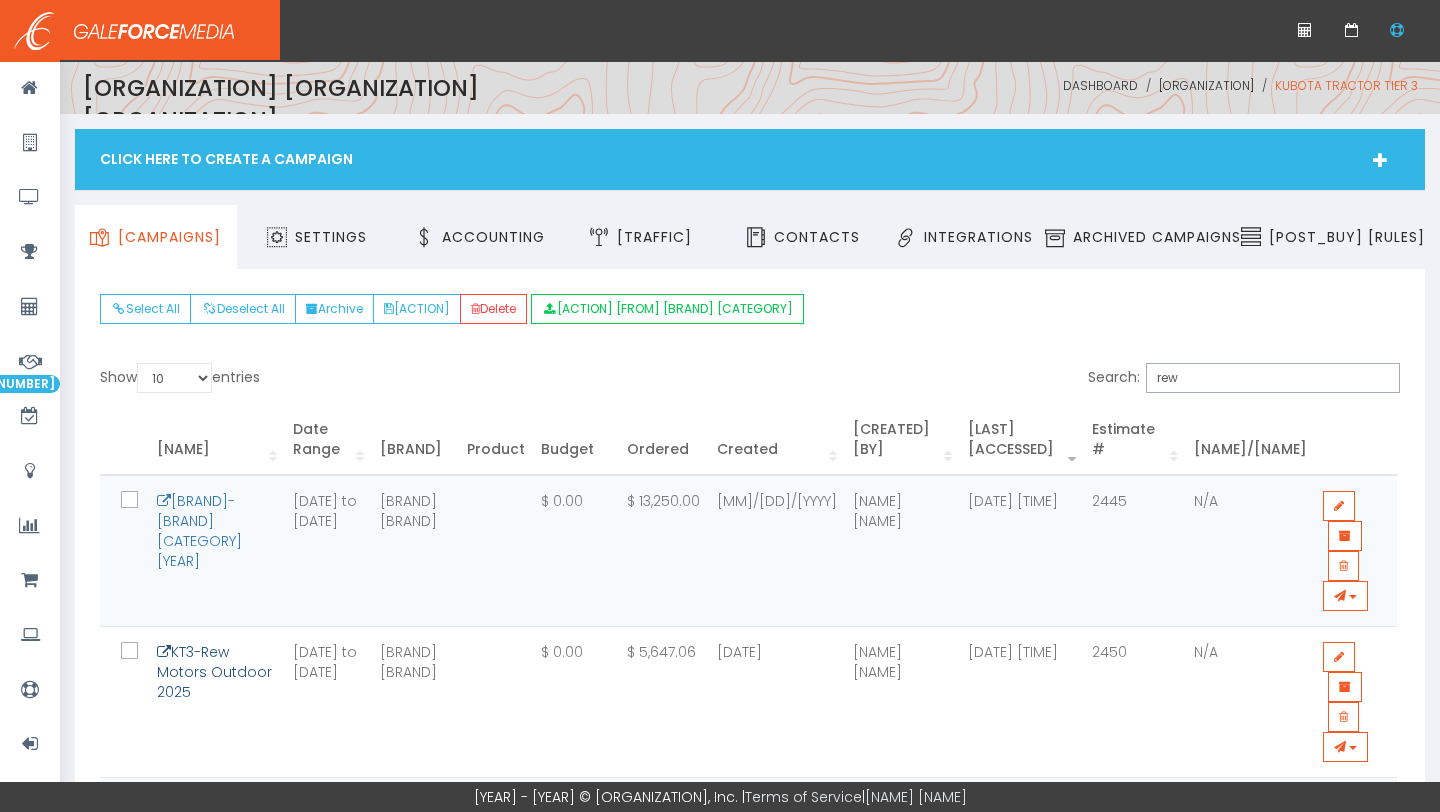 click on "[PERSON]-[PERSON] [PERSON] [YEAR]" at bounding box center (214, 672) 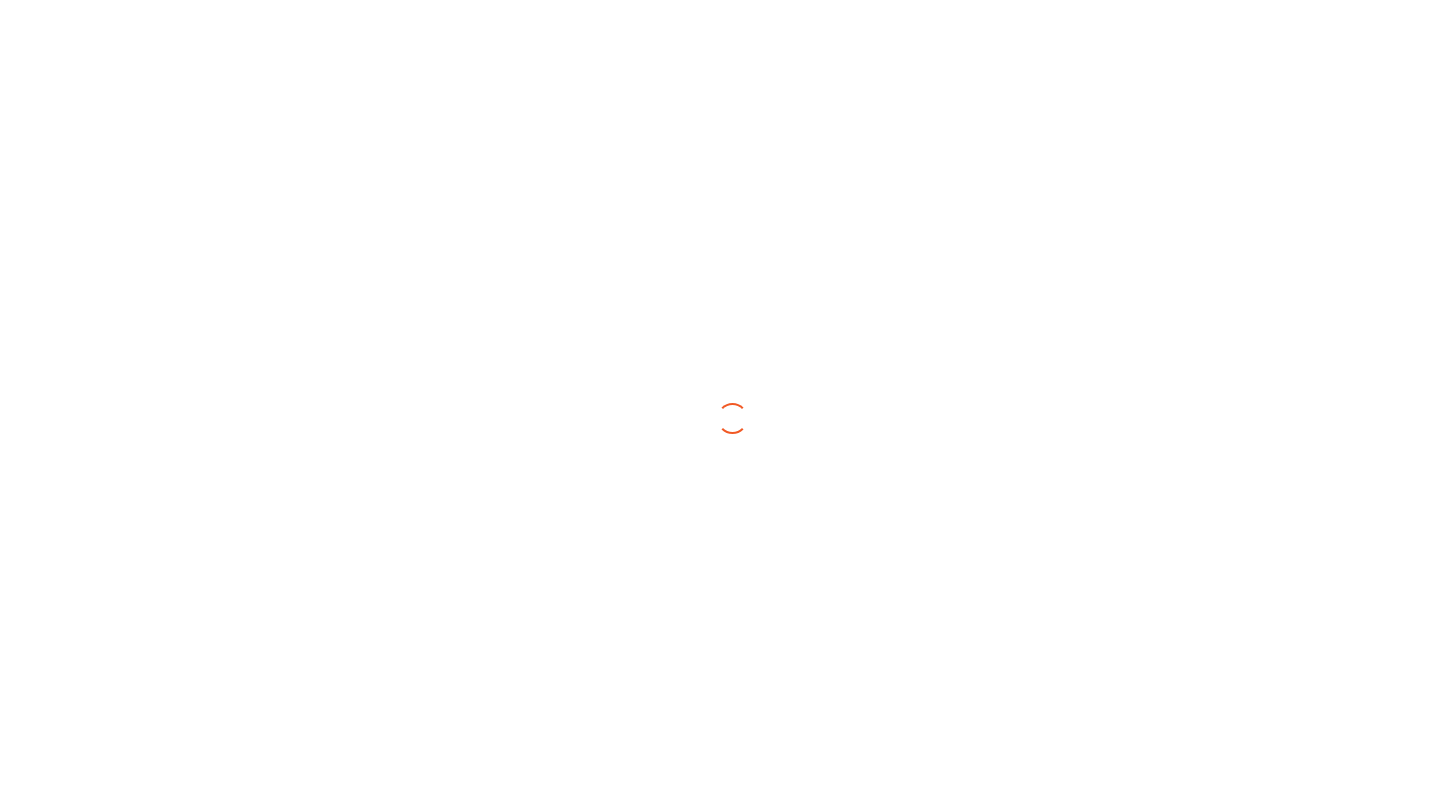scroll, scrollTop: 0, scrollLeft: 0, axis: both 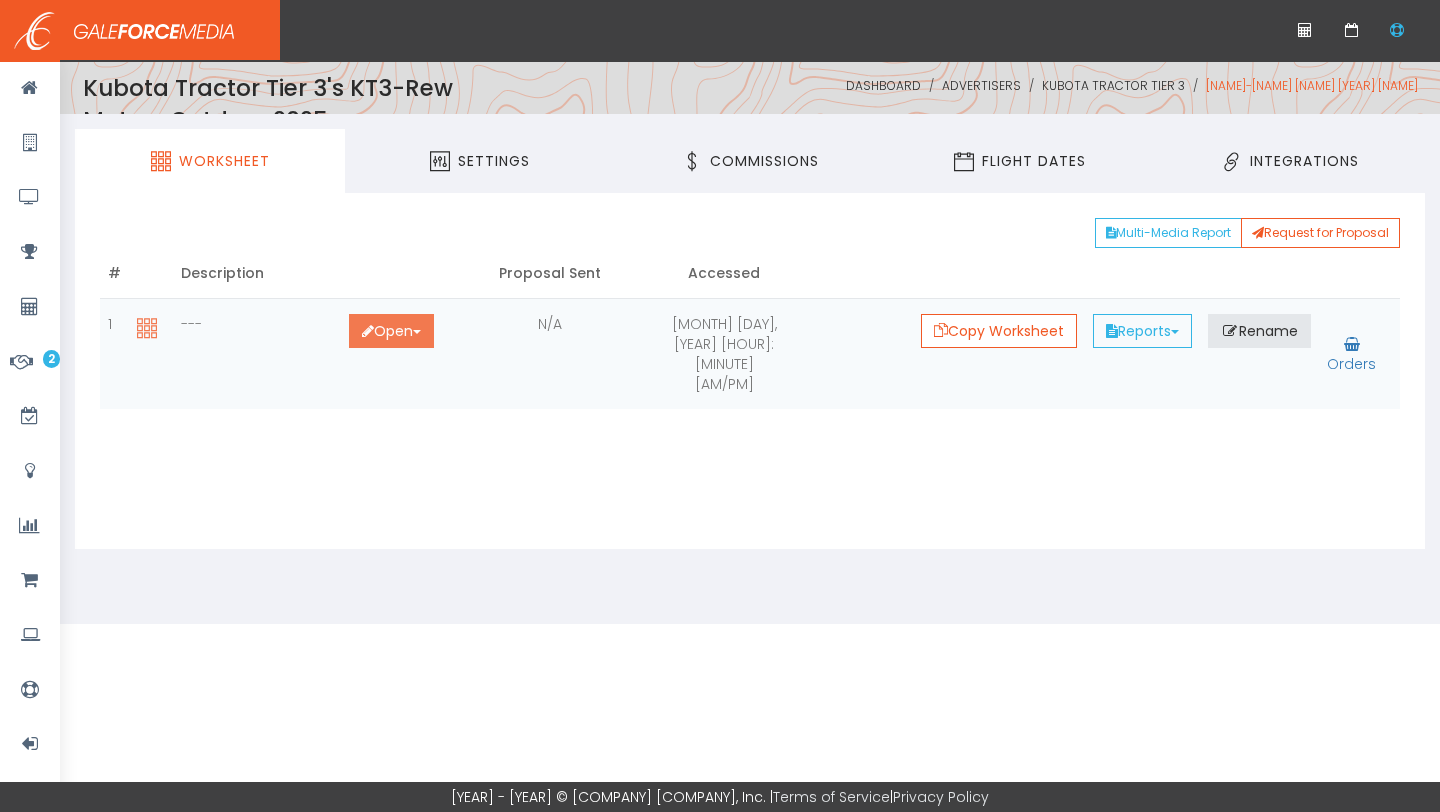 click on "Open
Toggle Dropdown" at bounding box center (391, 331) 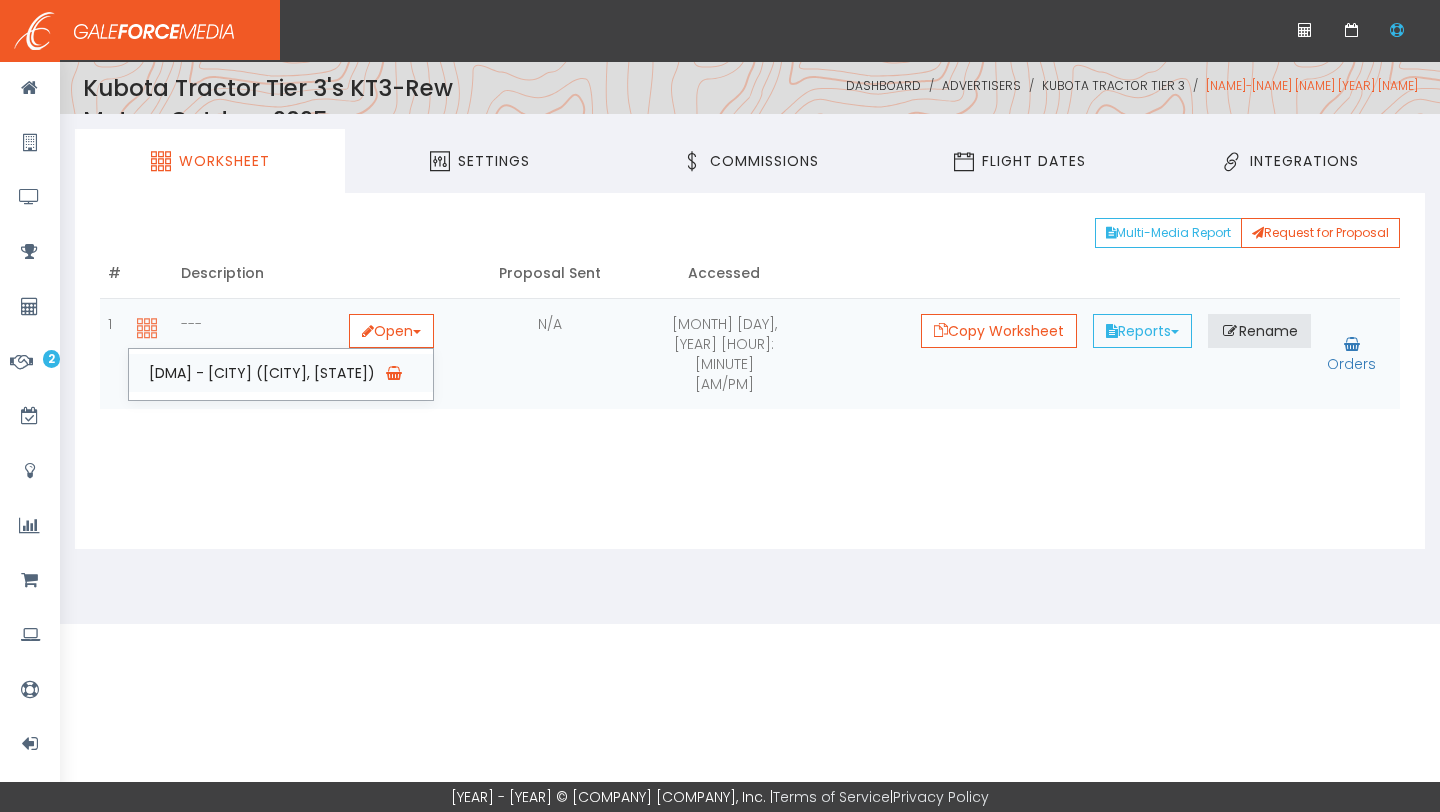 click on "DMA - Green Bay-Appleton (Appleton, WI)" at bounding box center [281, 373] 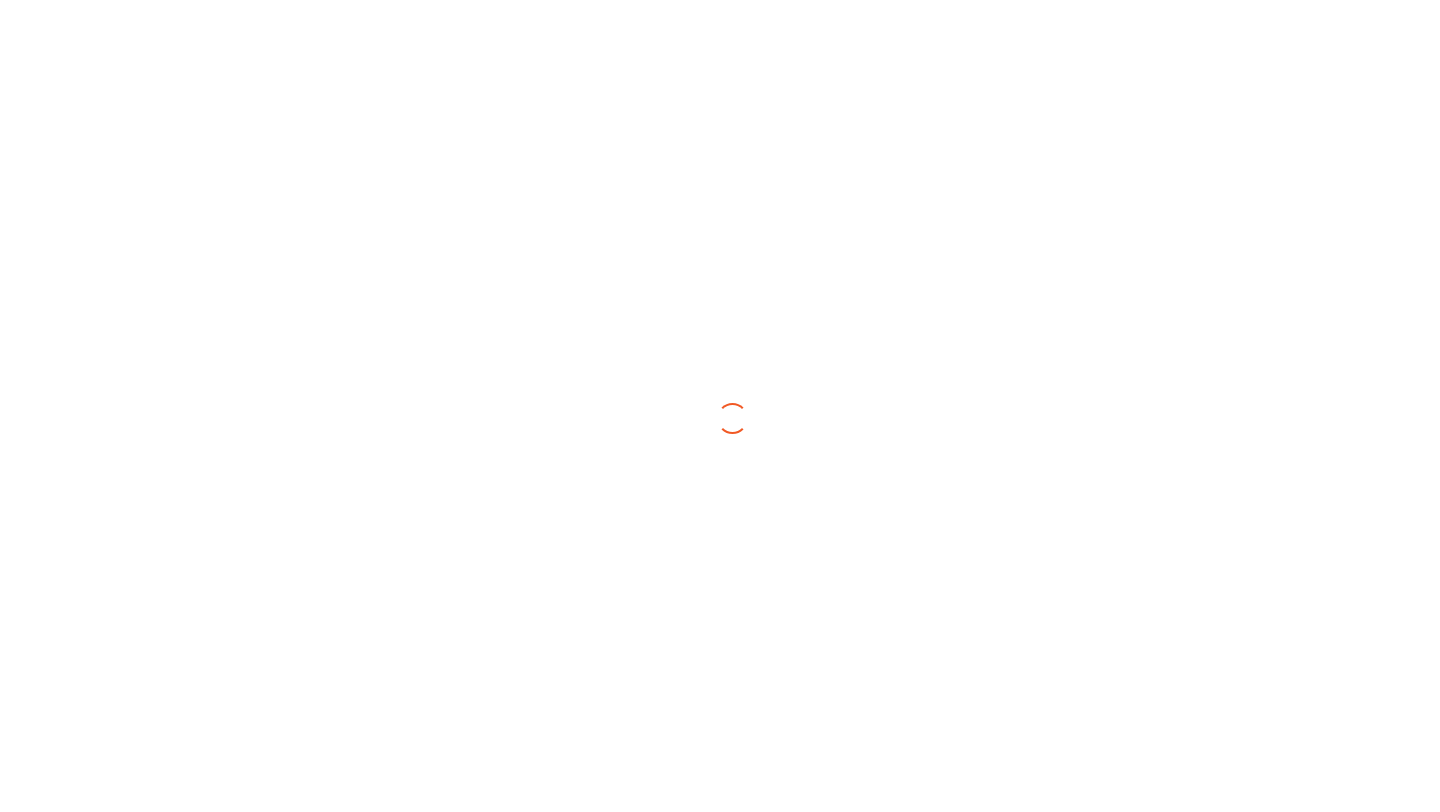 scroll, scrollTop: 0, scrollLeft: 0, axis: both 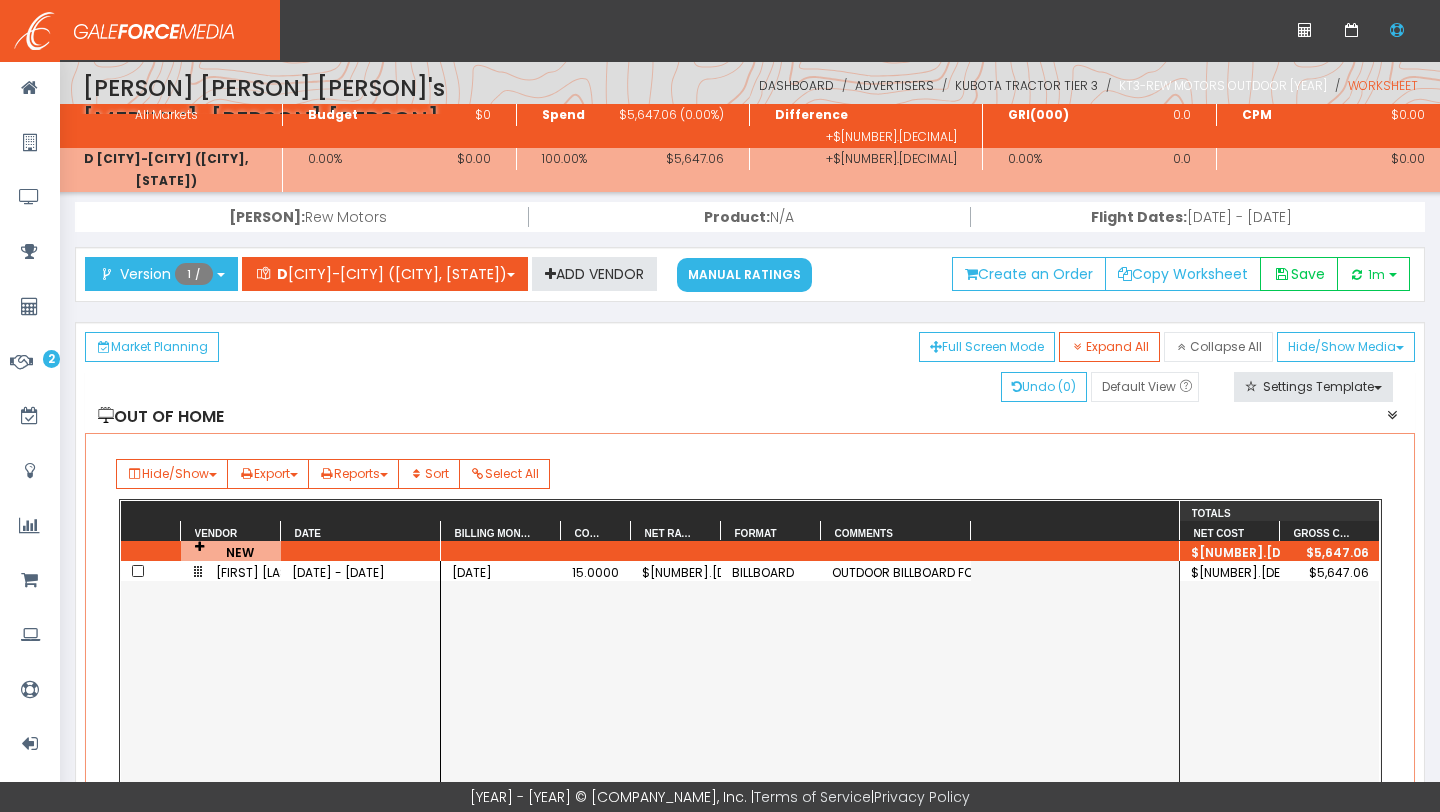 click on "KT3-Rew Motors Outdoor [YEAR]" at bounding box center (1223, 85) 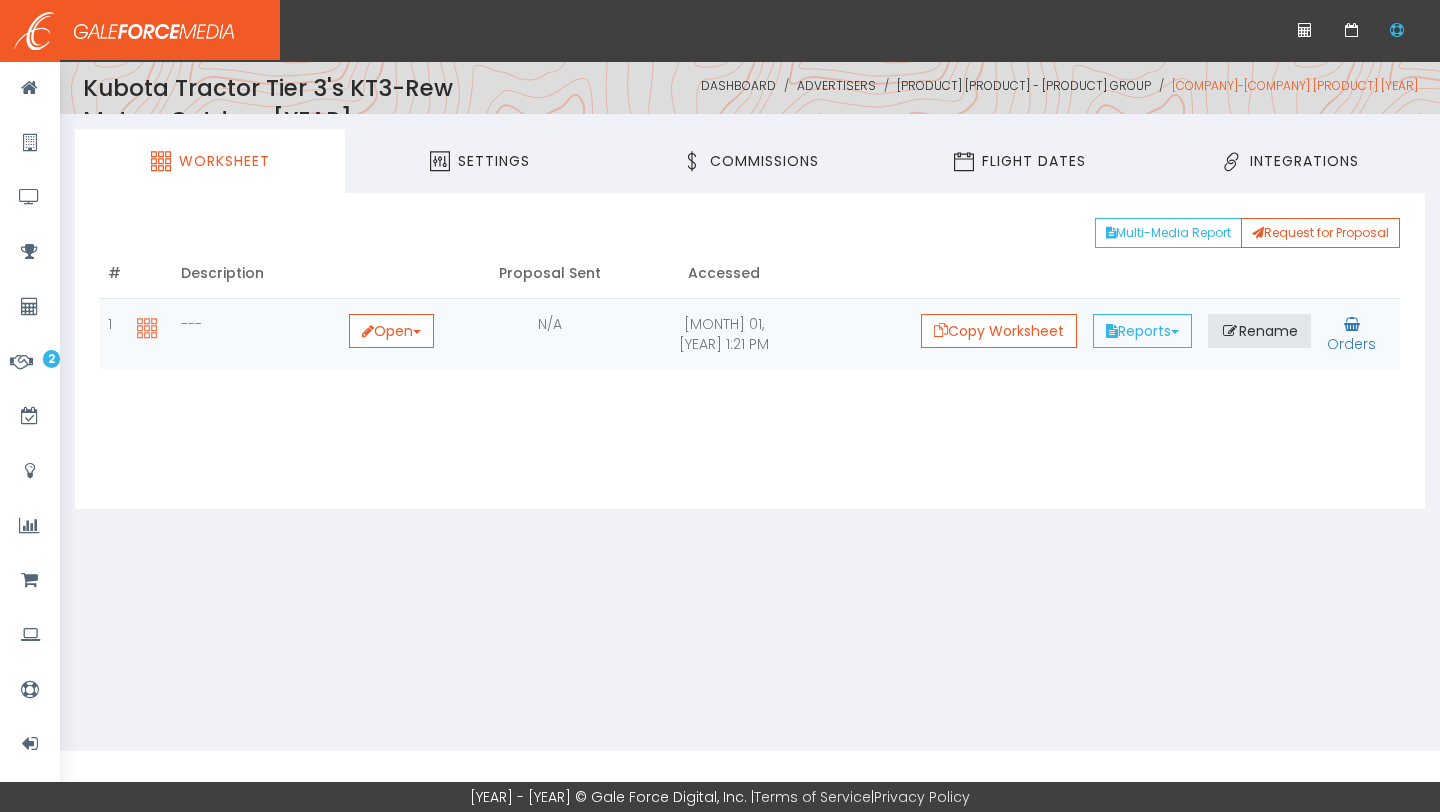 scroll, scrollTop: 0, scrollLeft: 0, axis: both 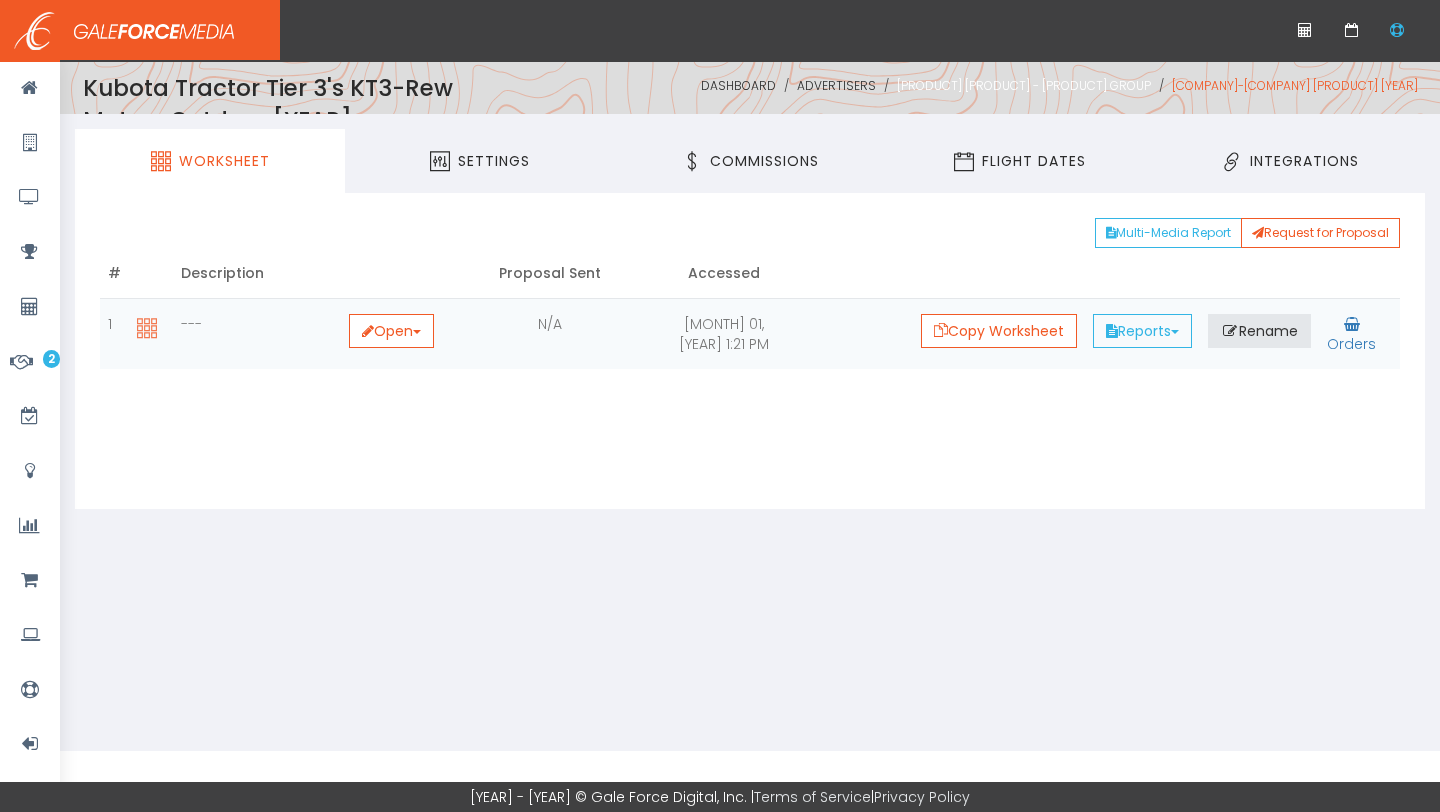 click on "Kubota Tractor Tier 3" at bounding box center (1024, 85) 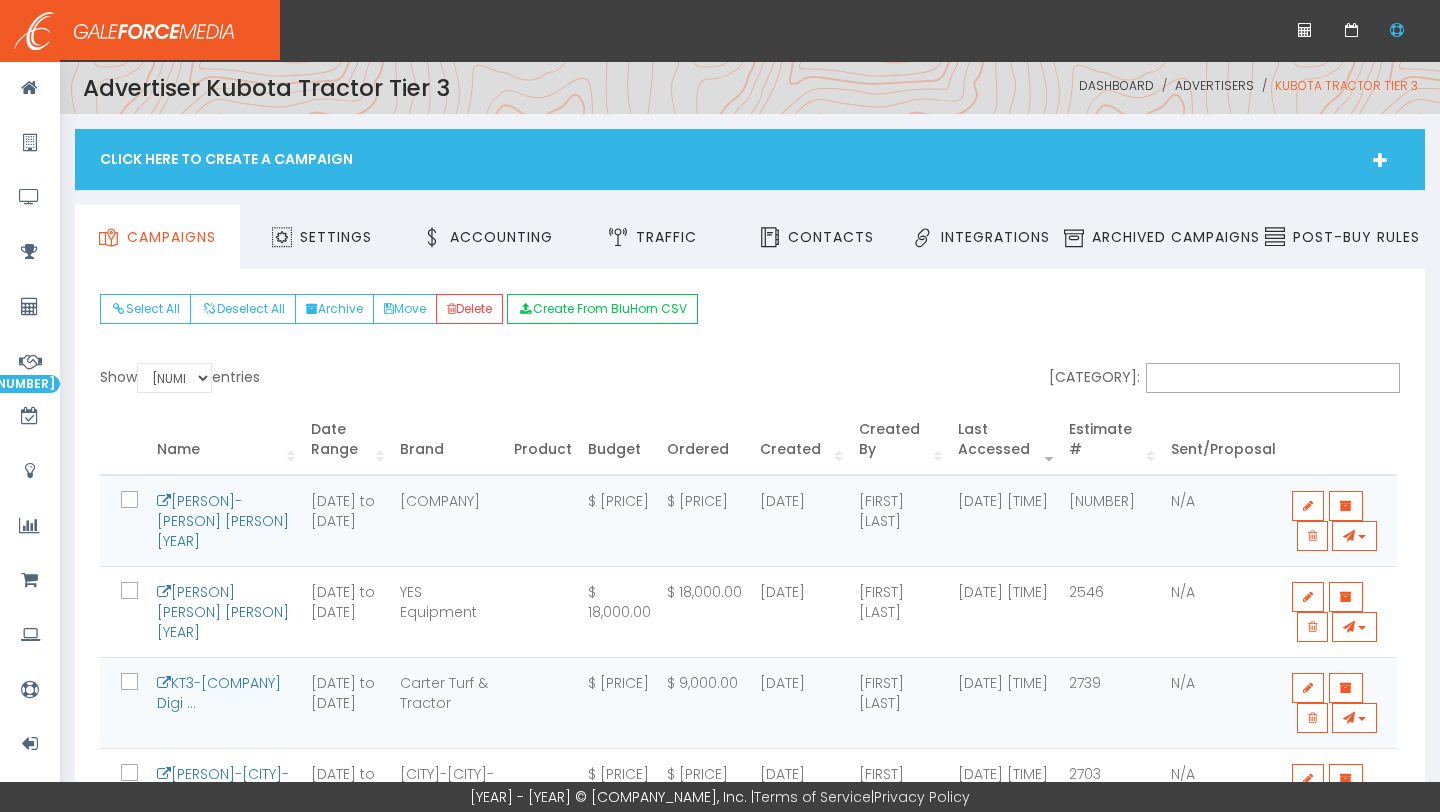 scroll, scrollTop: 0, scrollLeft: 0, axis: both 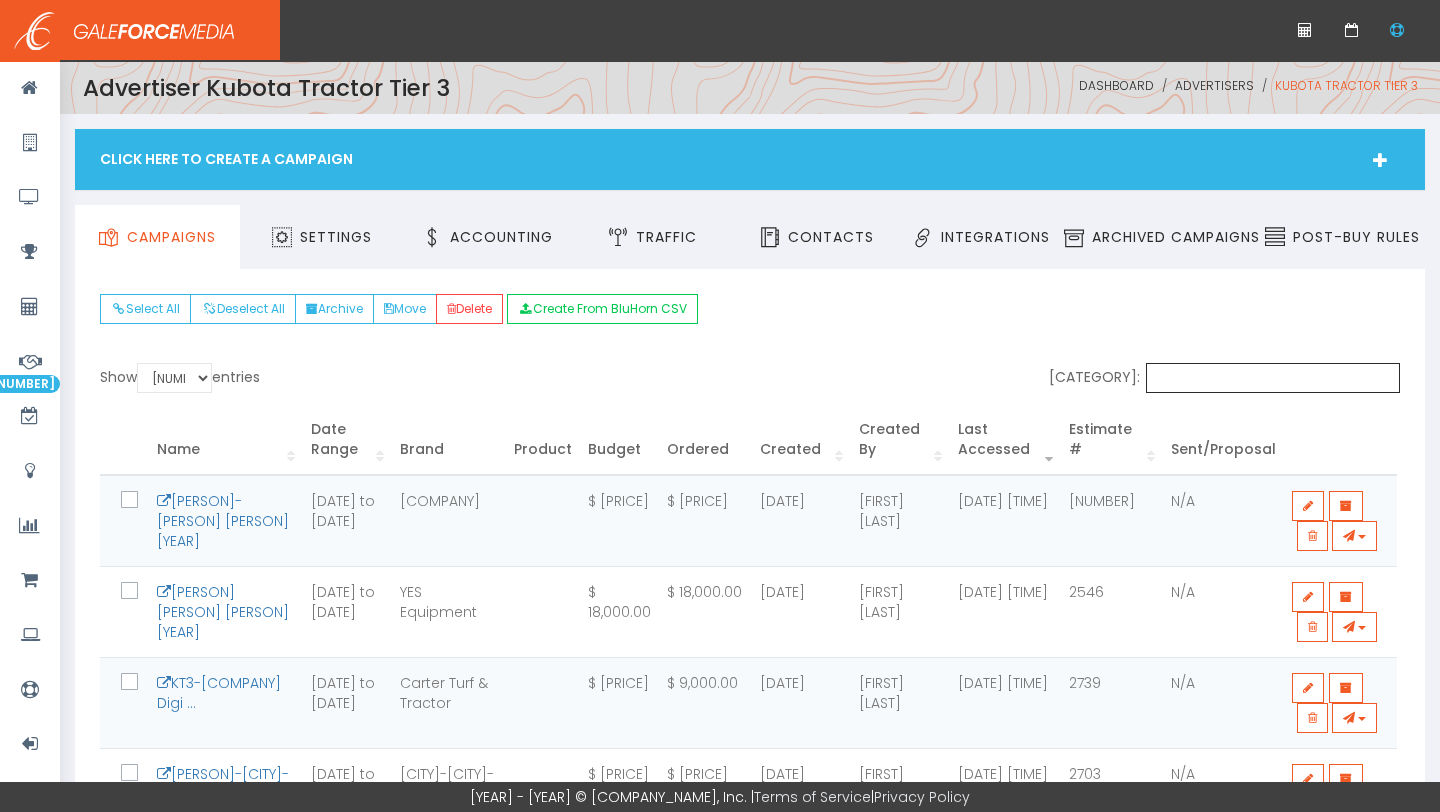 click on "[CATEGORY]:" at bounding box center (1273, 378) 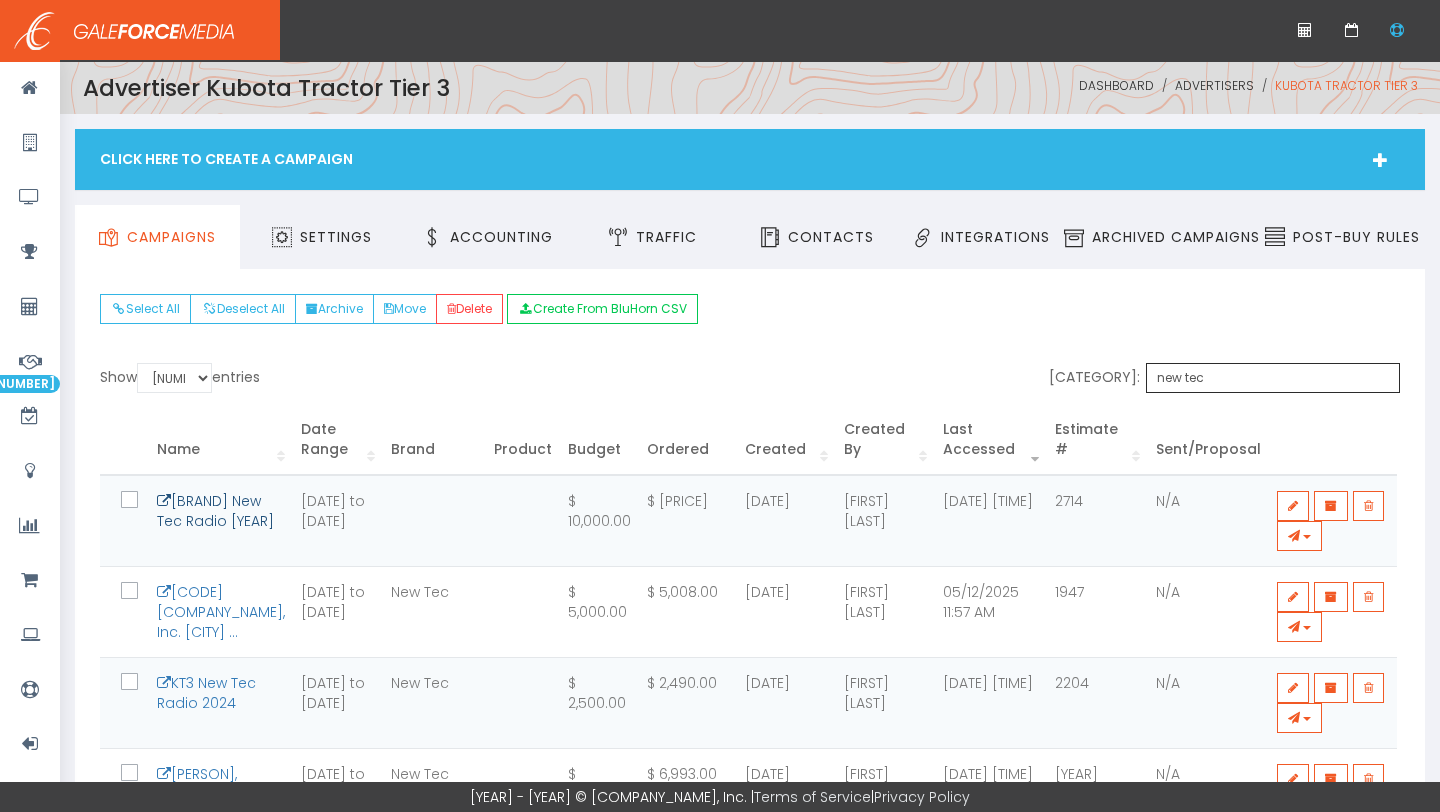 type on "new tec" 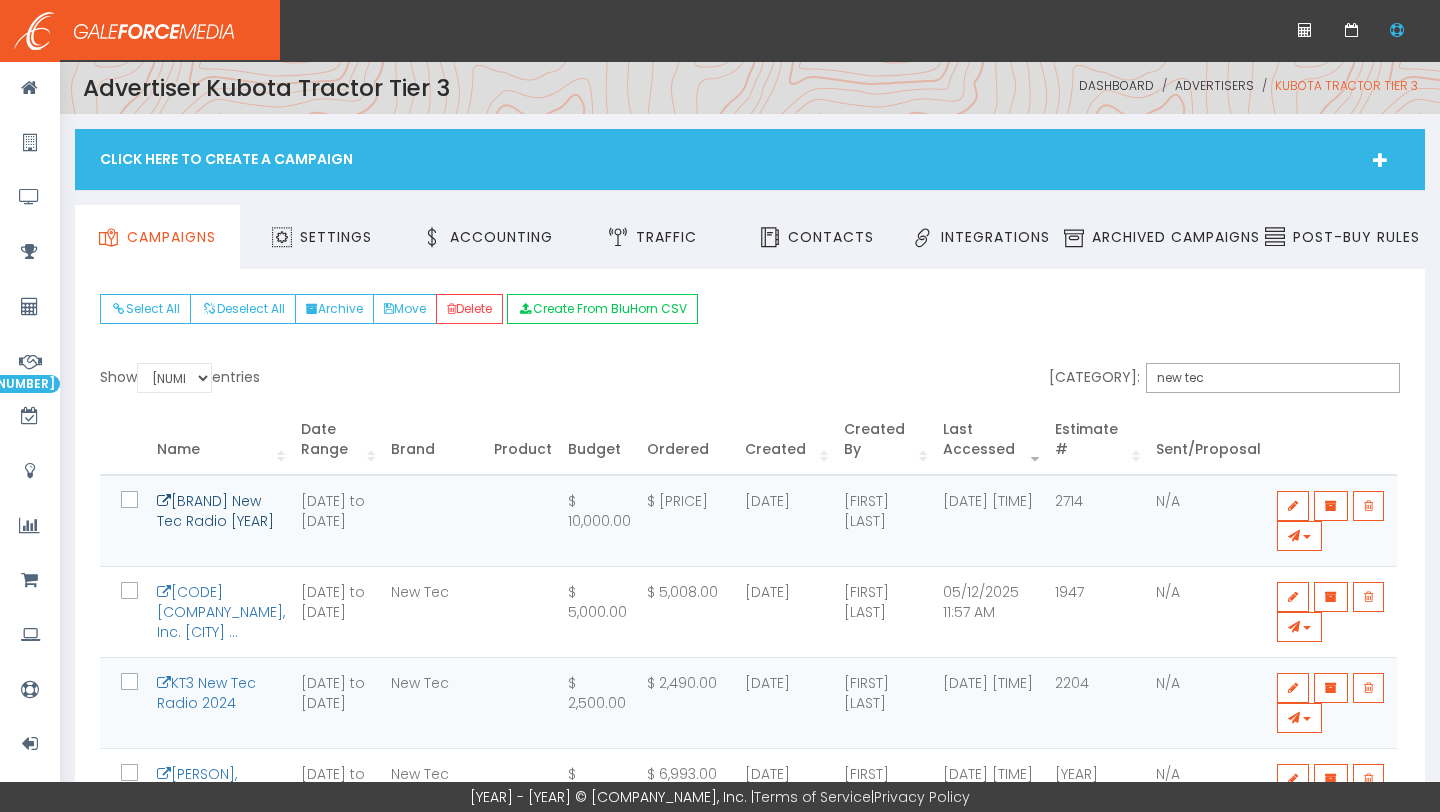click on "[BRAND] New Tec Radio [YEAR]" at bounding box center (215, 511) 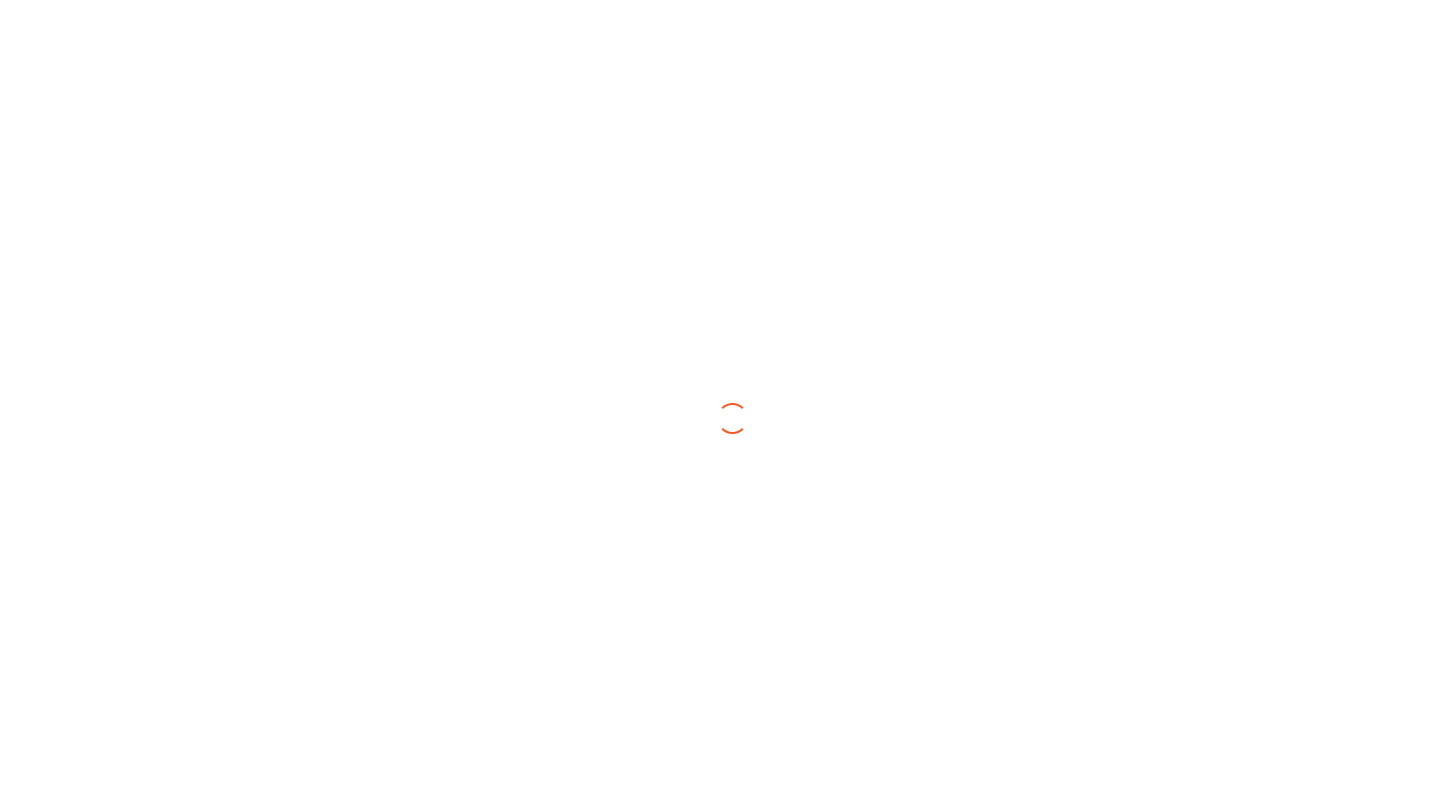 scroll, scrollTop: 0, scrollLeft: 0, axis: both 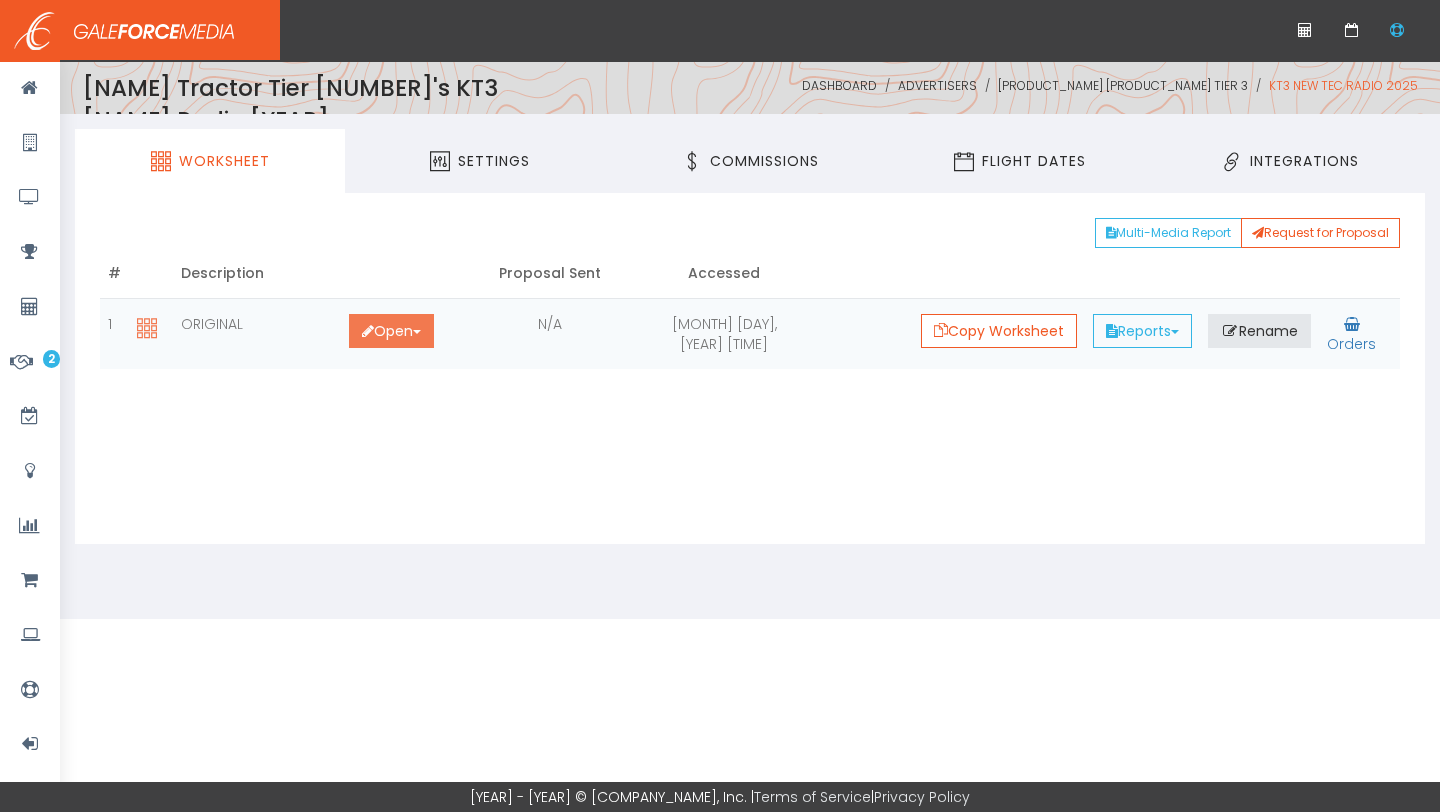 click on "Open
Toggle Dropdown" at bounding box center (391, 331) 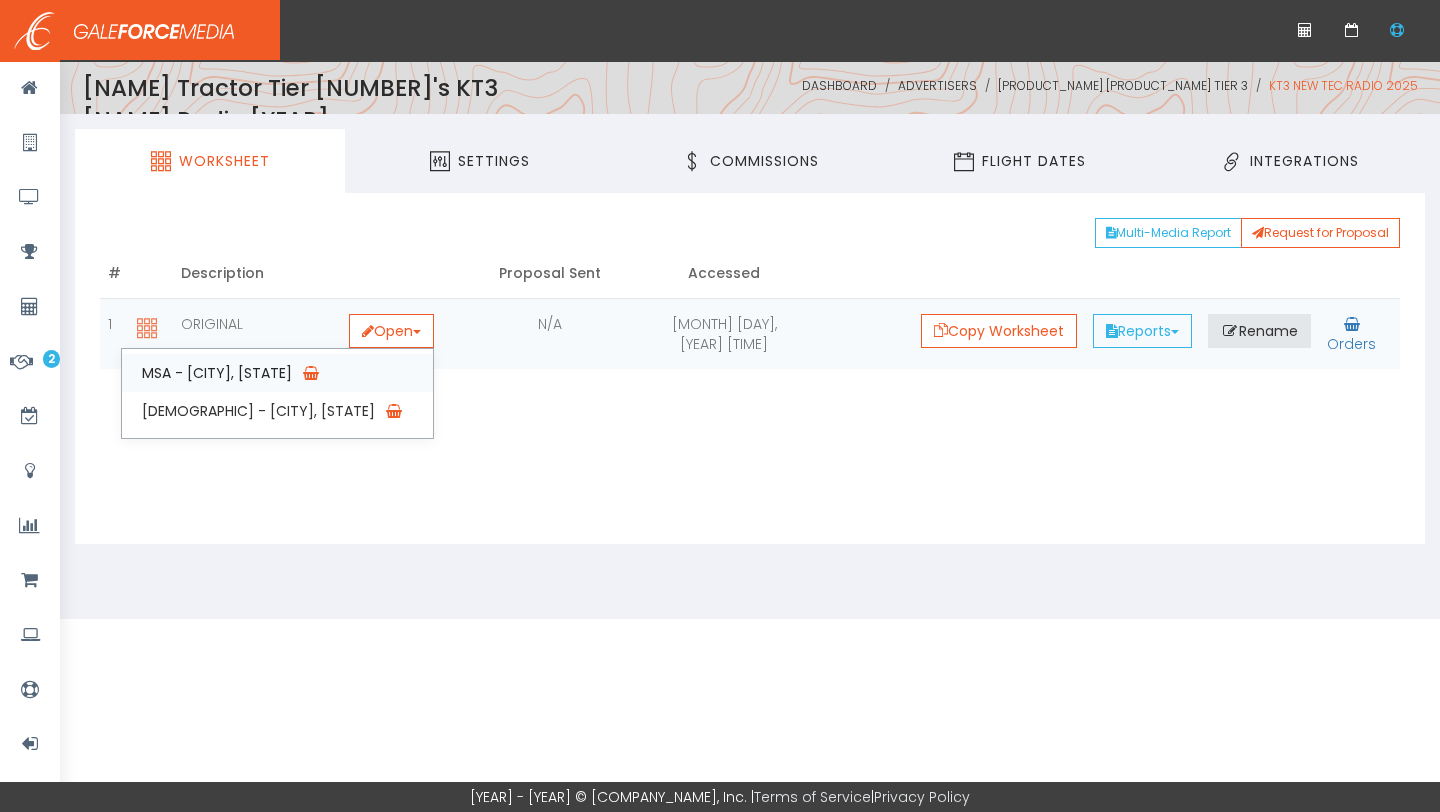 click on "MSA - [CITY], [STATE]" at bounding box center [277, 373] 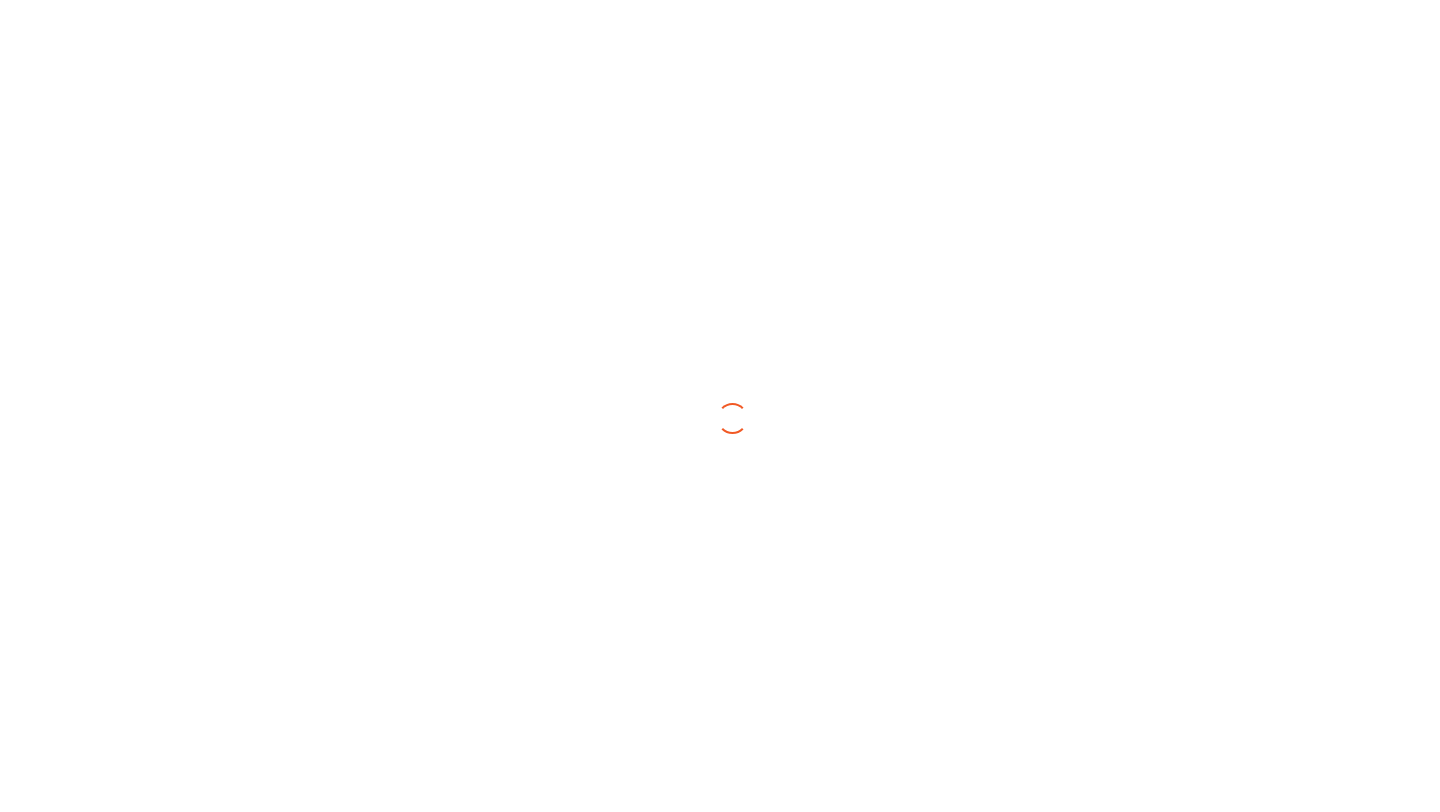 scroll, scrollTop: 0, scrollLeft: 0, axis: both 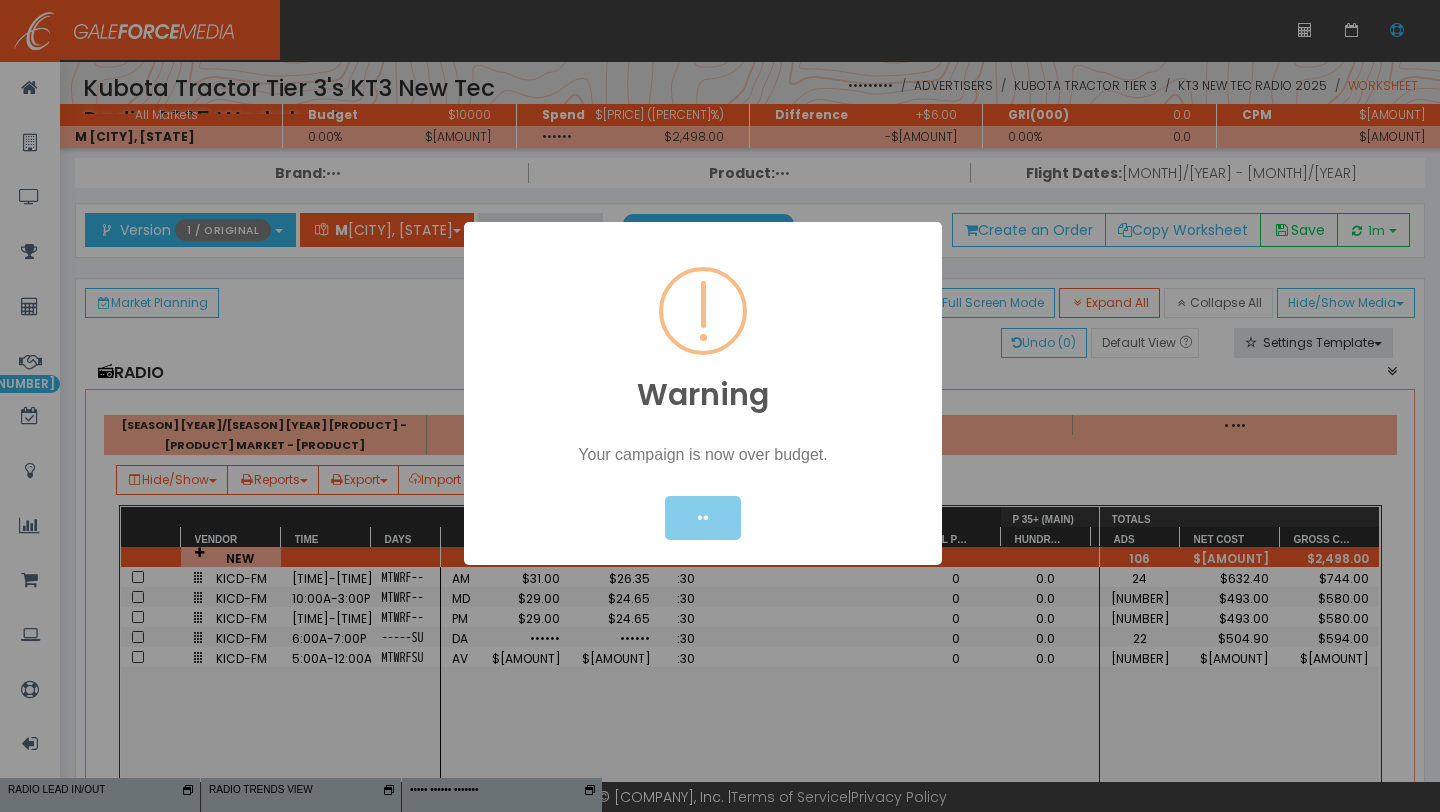 click on "OK" at bounding box center [703, 518] 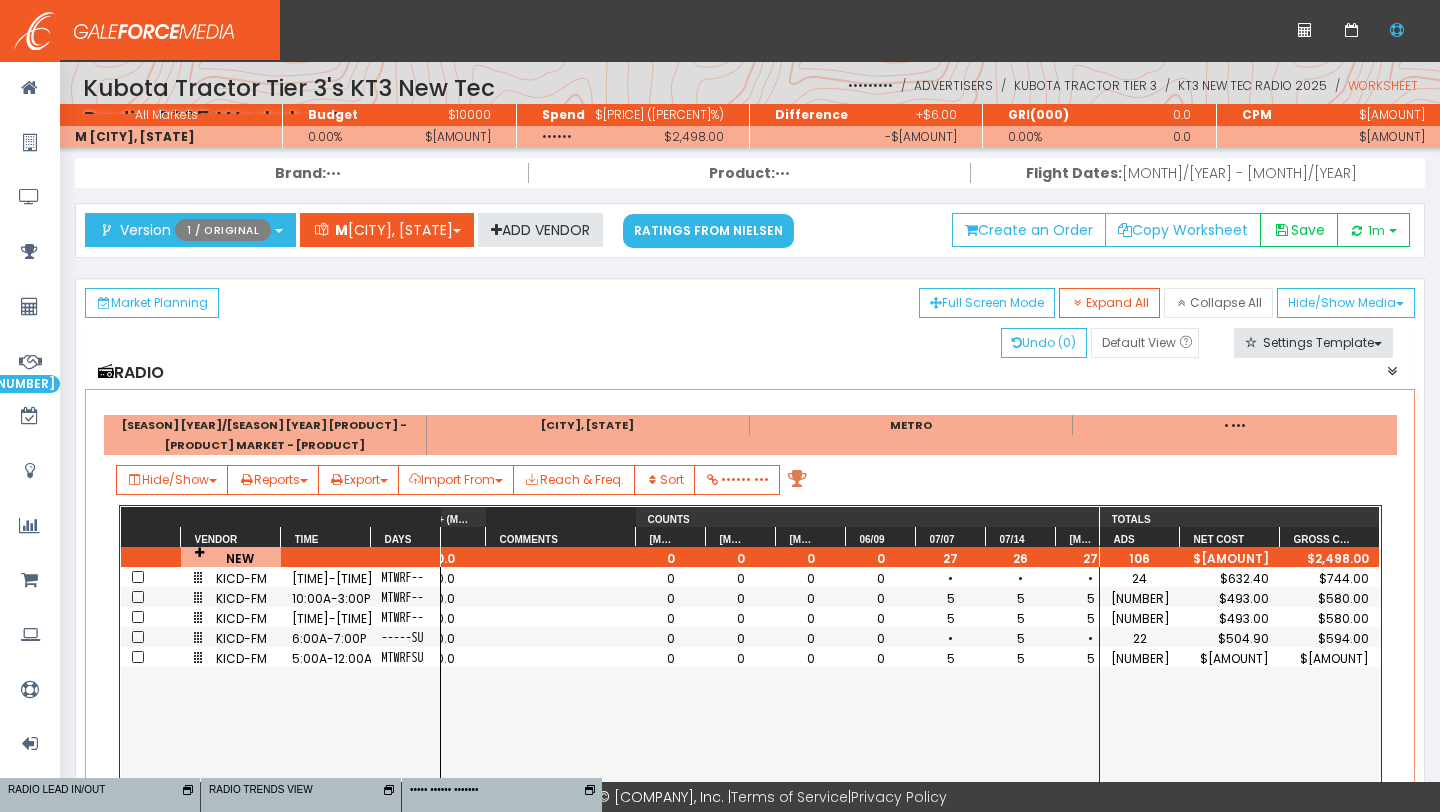 scroll, scrollTop: 0, scrollLeft: 1522, axis: horizontal 